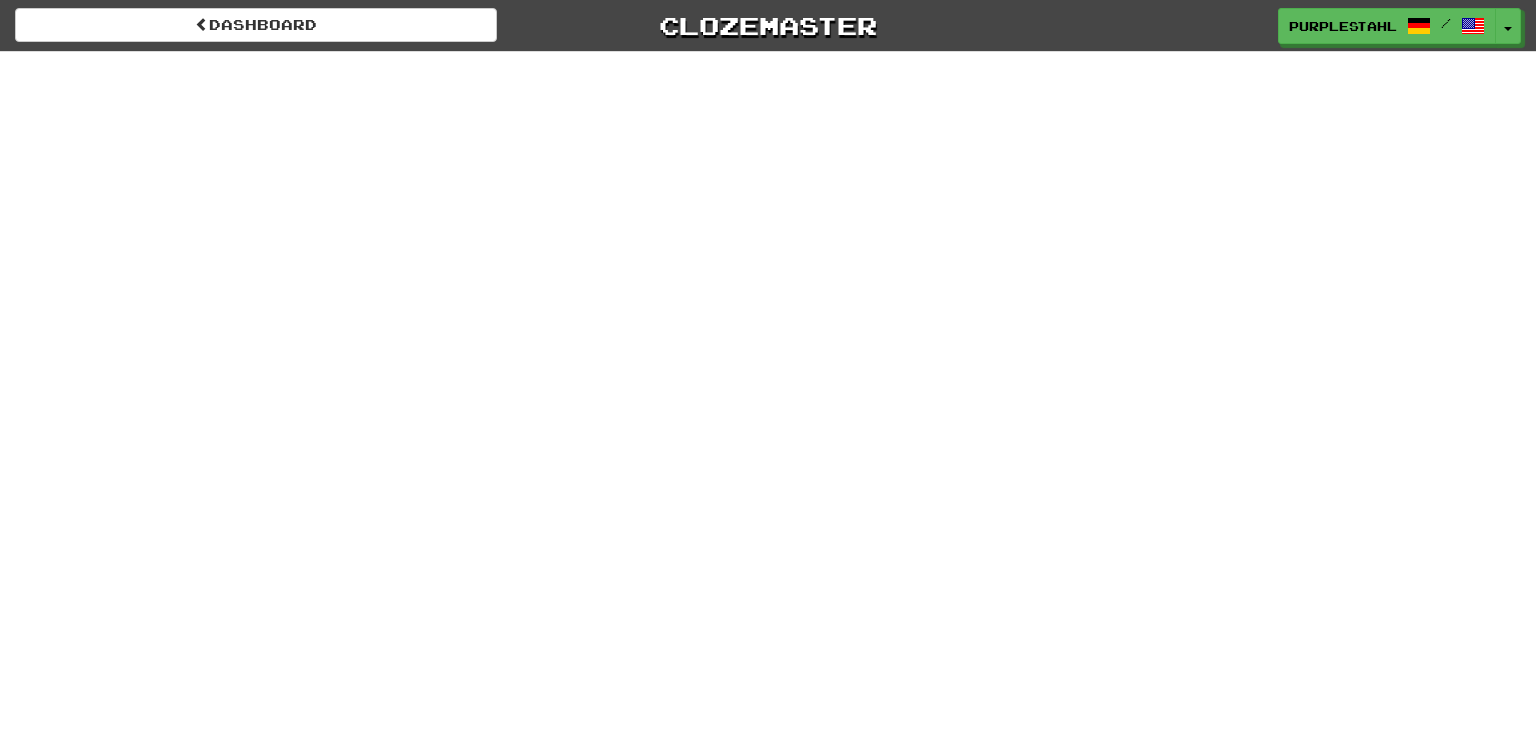 scroll, scrollTop: 0, scrollLeft: 0, axis: both 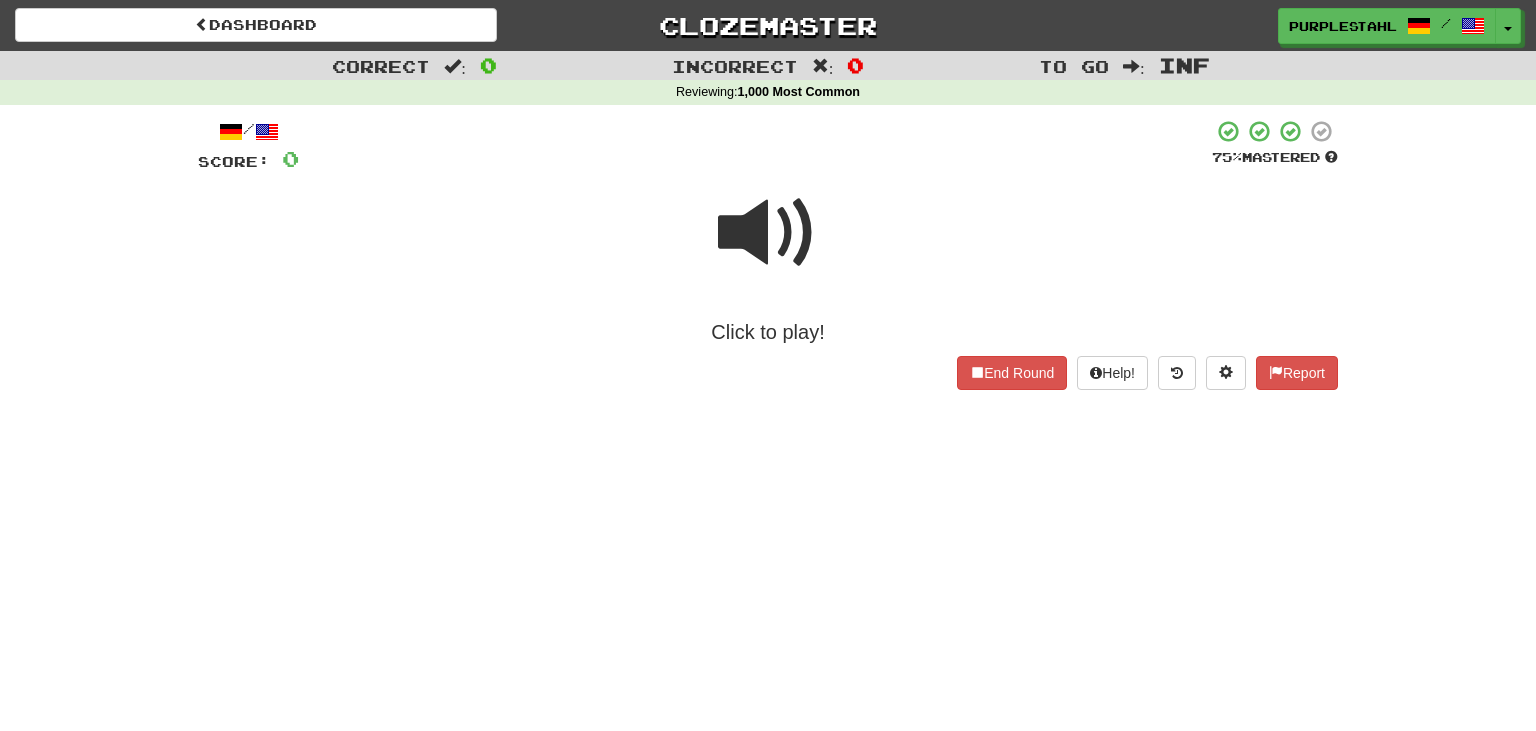 click at bounding box center [768, 233] 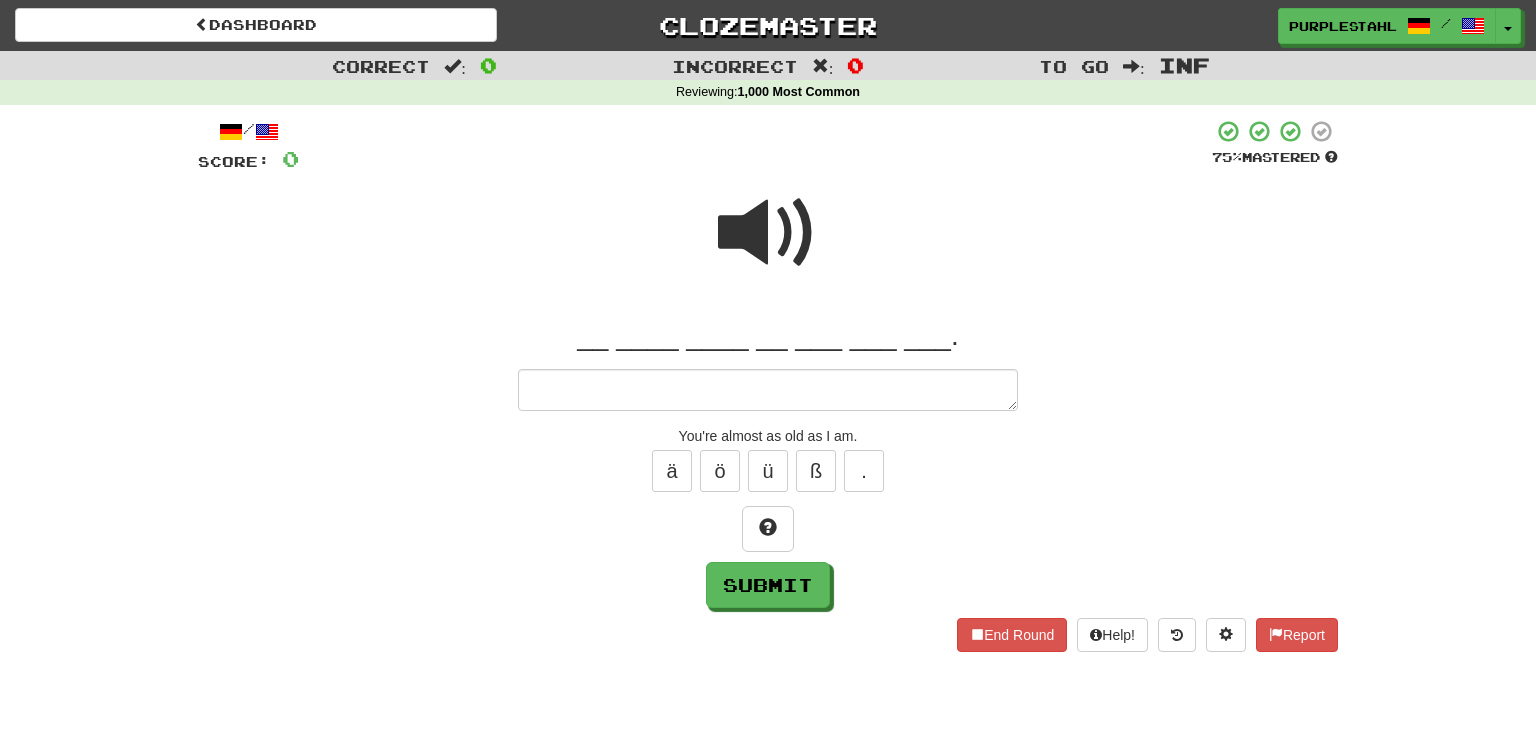type on "*" 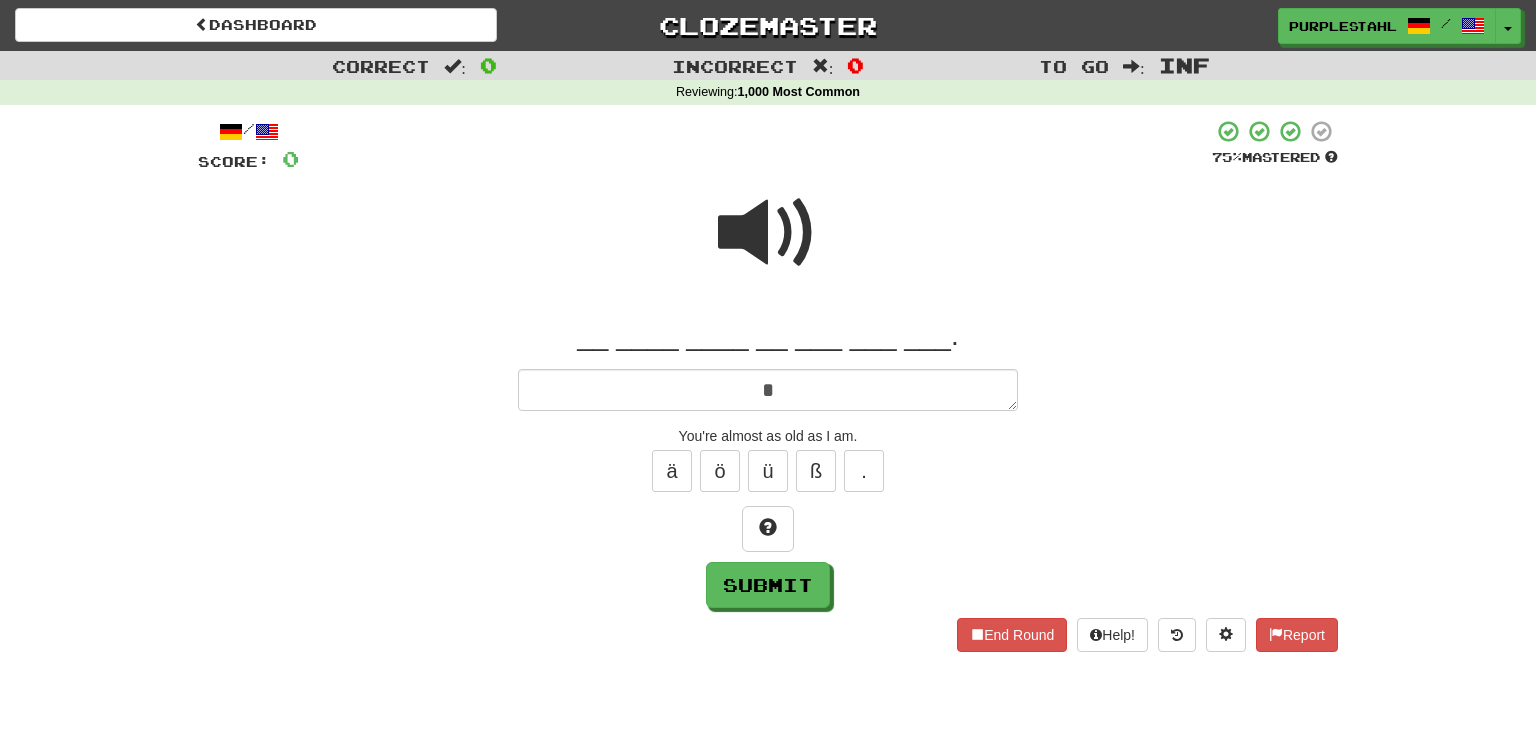 type on "*" 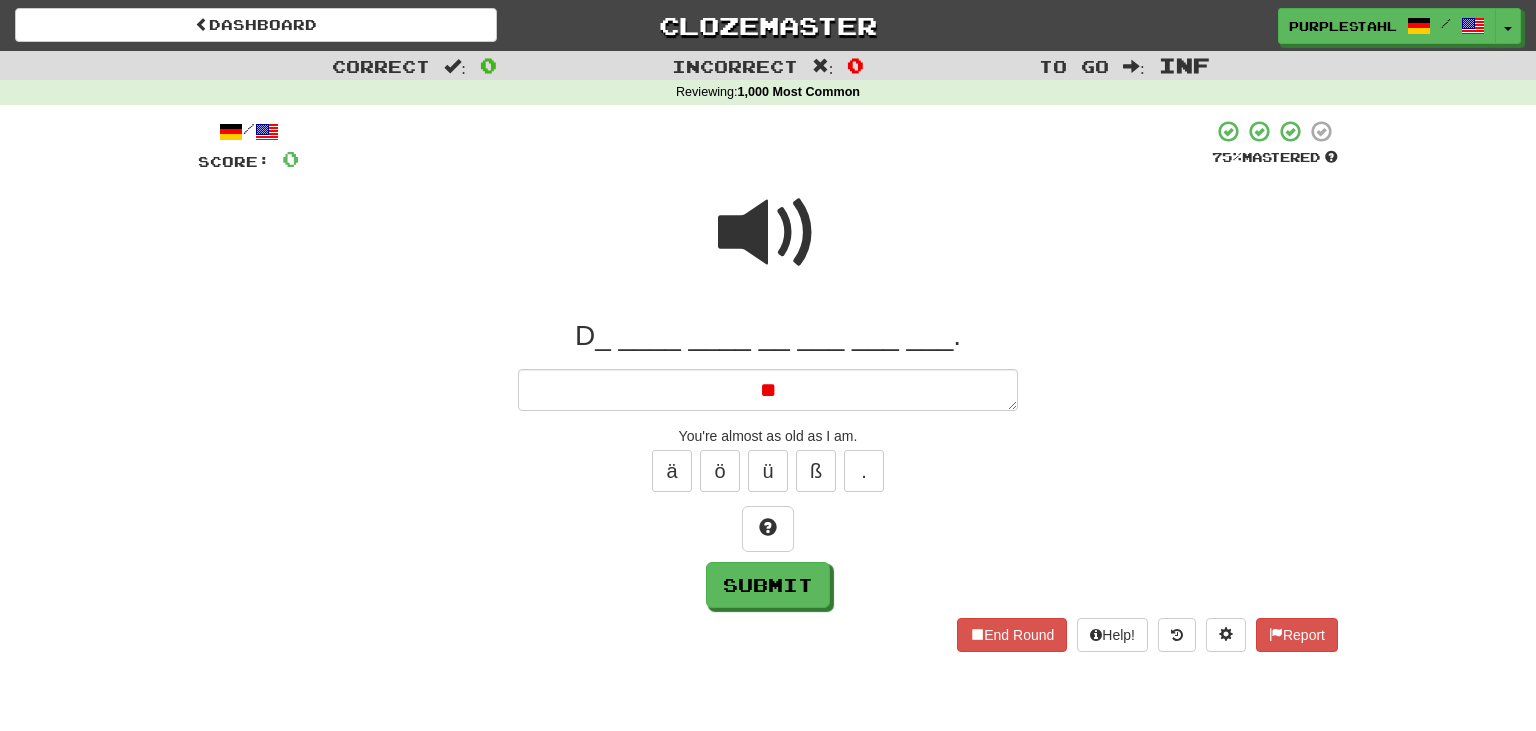 type on "*" 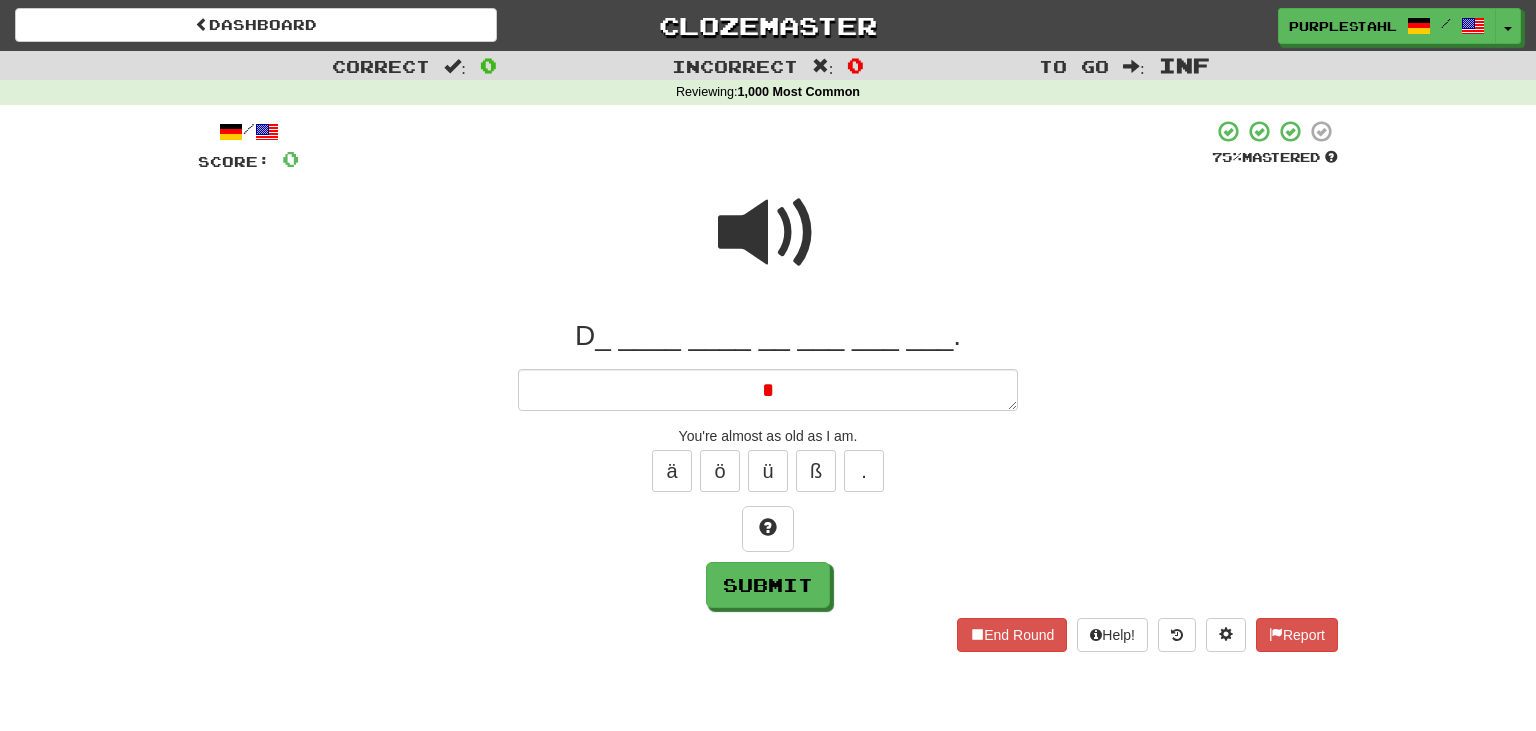 type on "*" 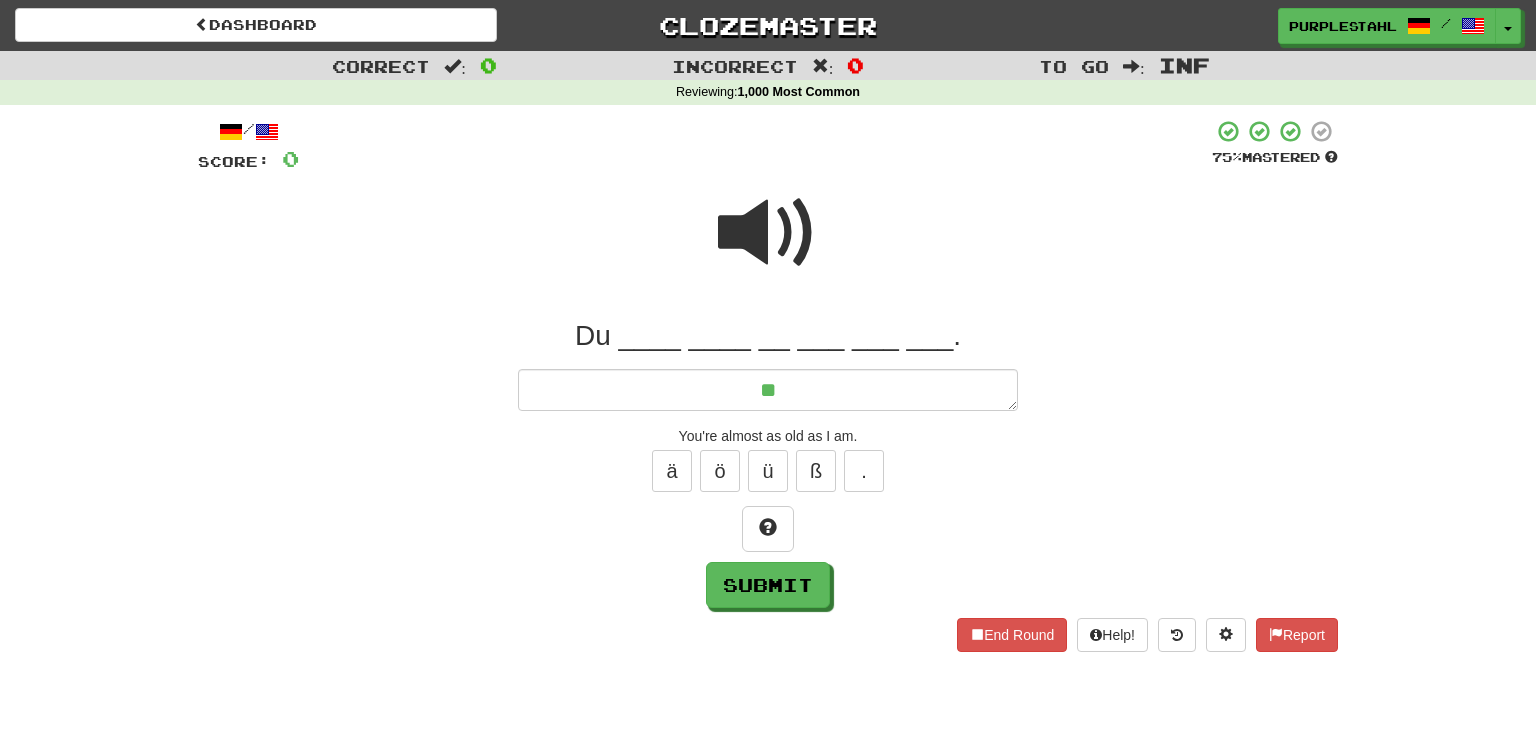 type on "**" 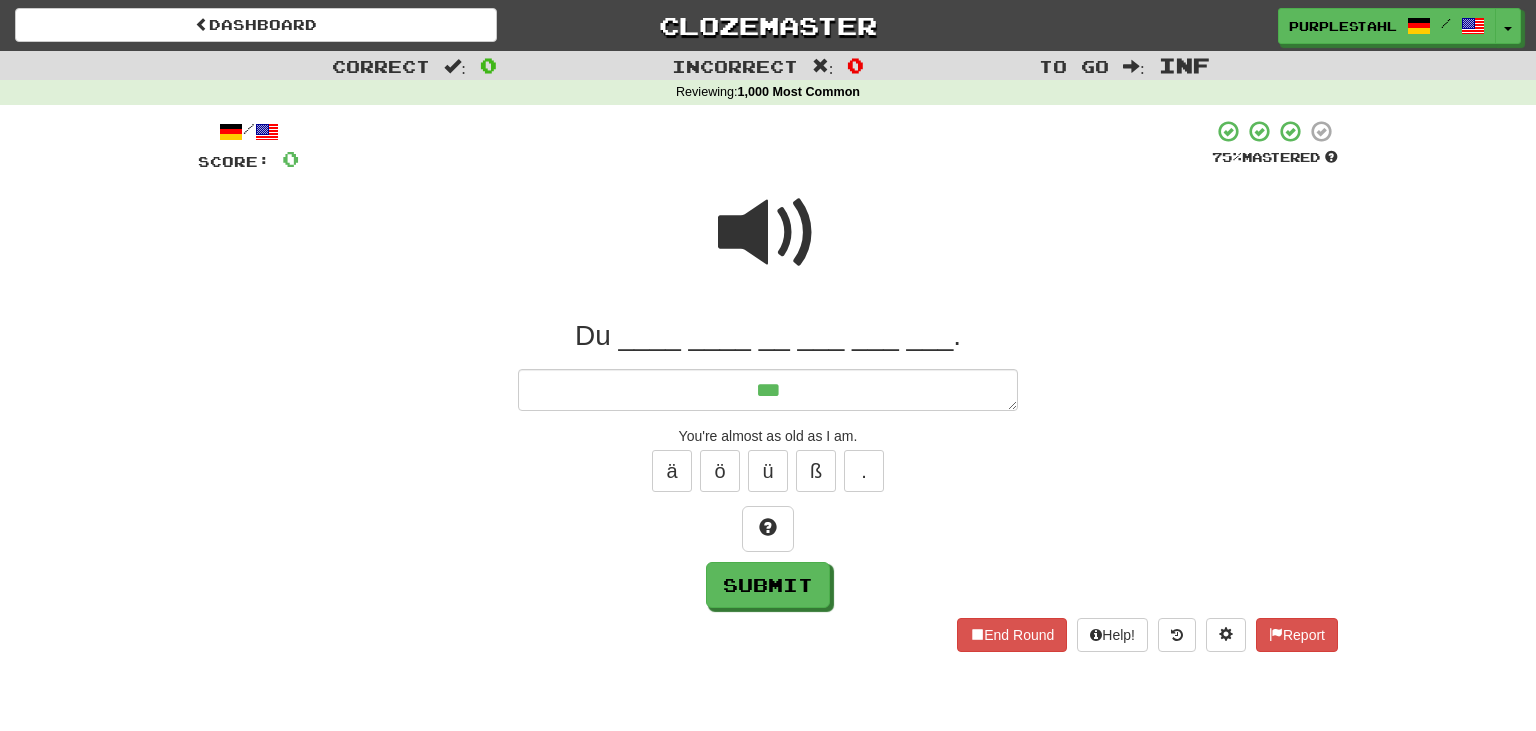 type on "*" 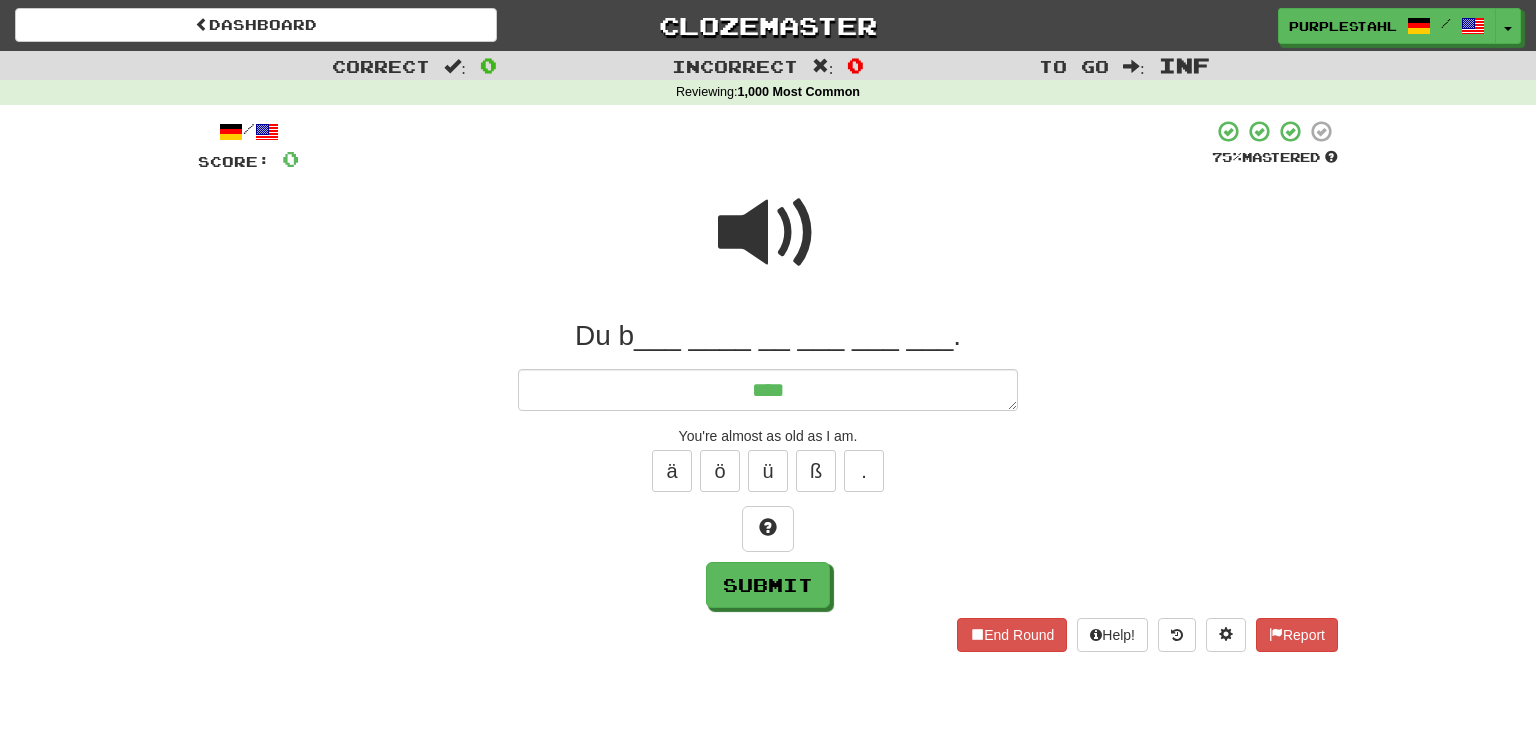 type on "*" 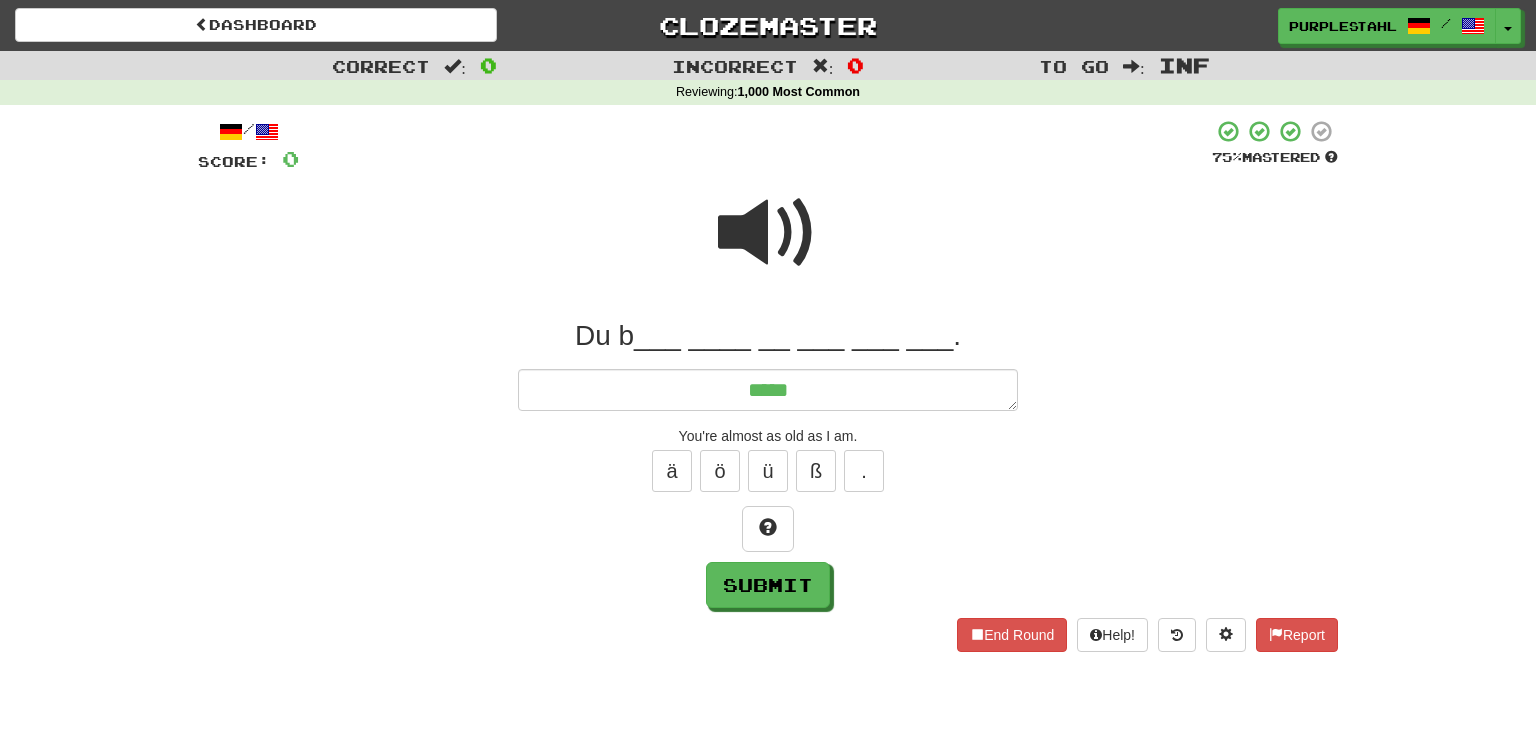 type on "*" 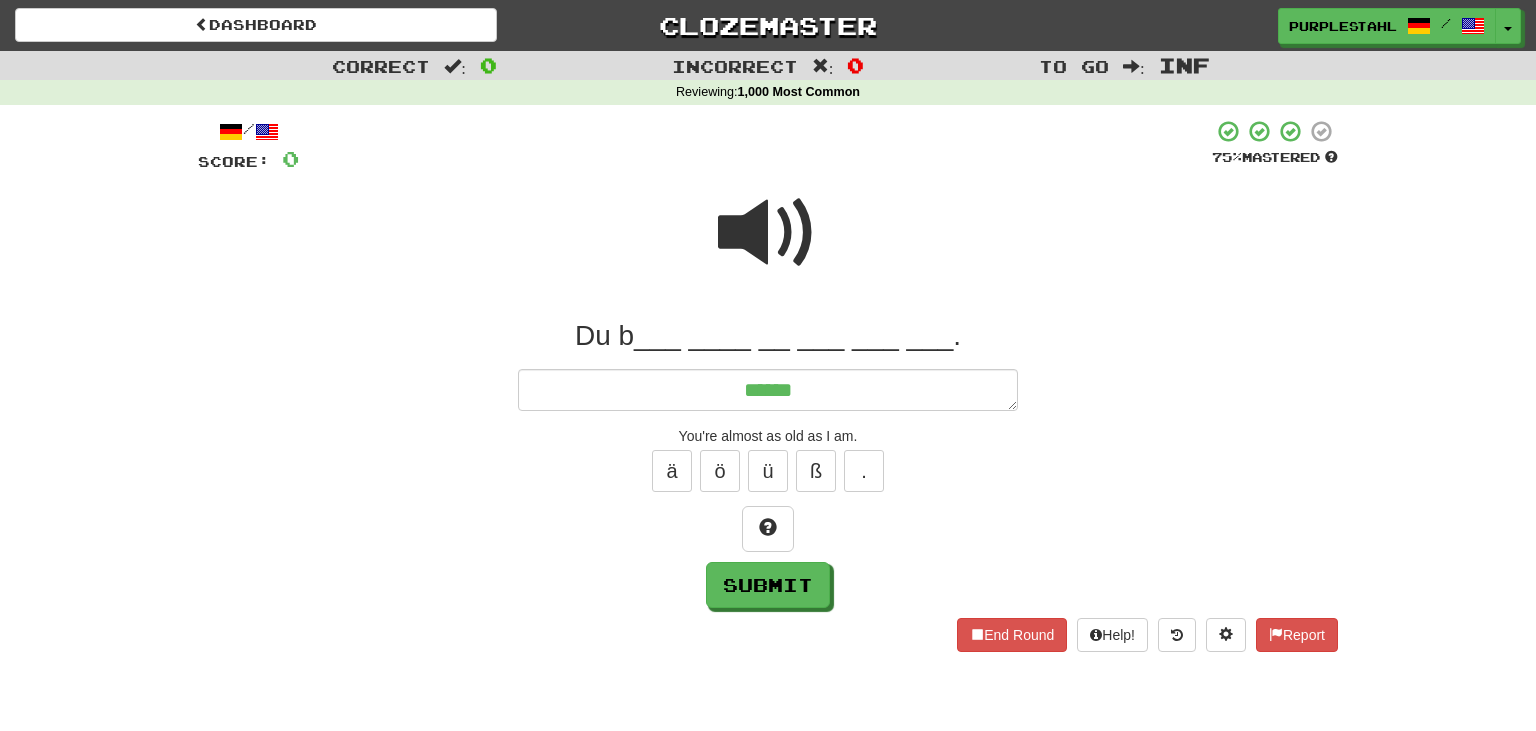 type on "*" 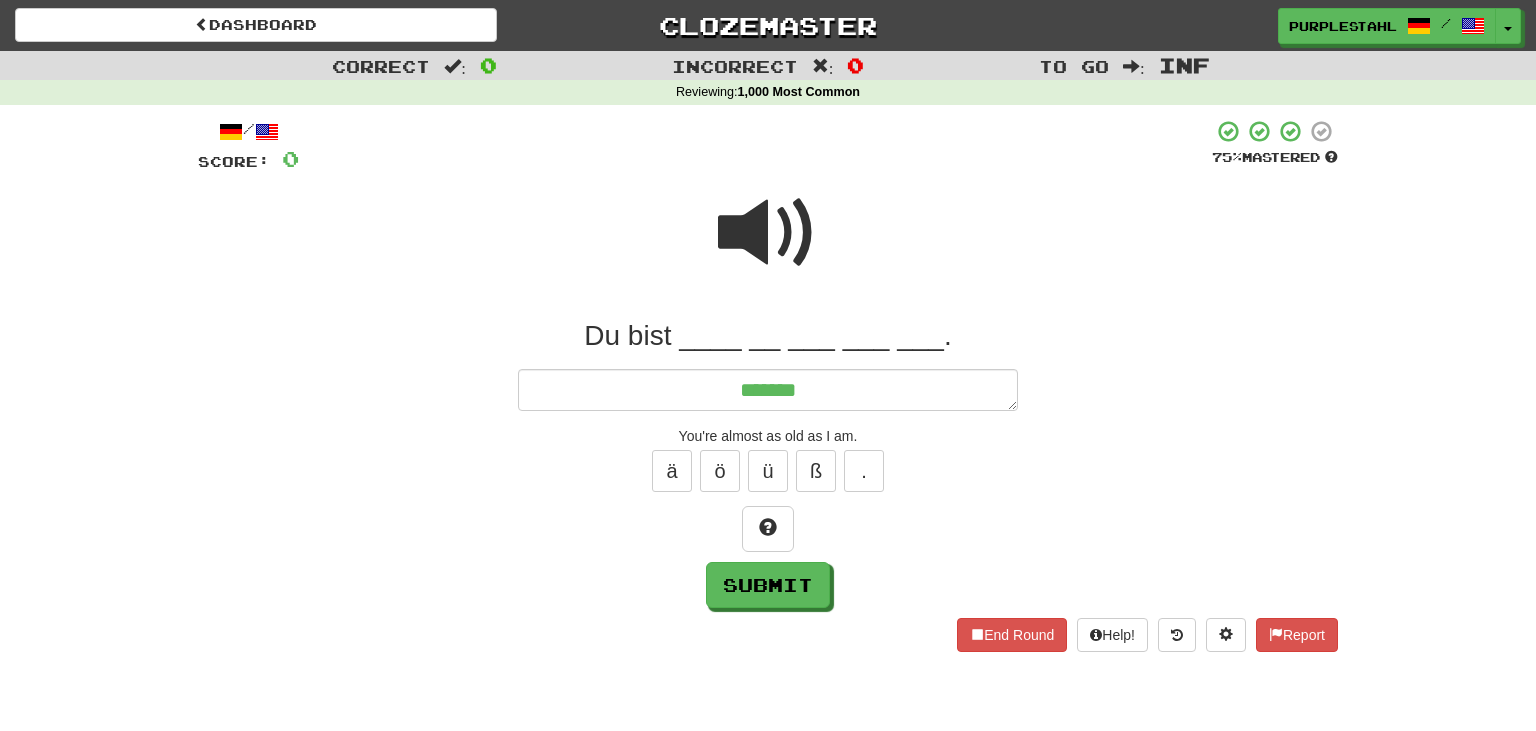 type on "*" 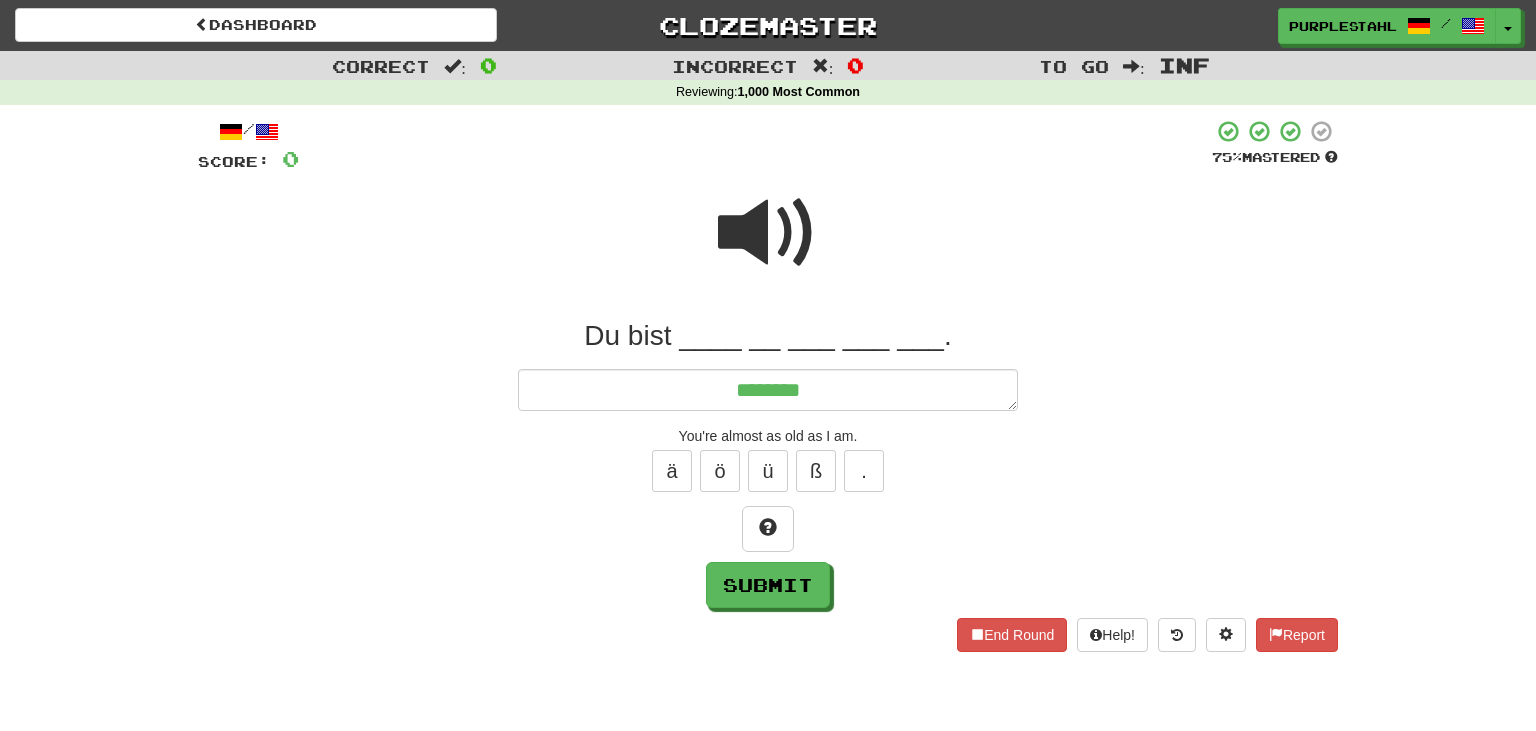 type on "*" 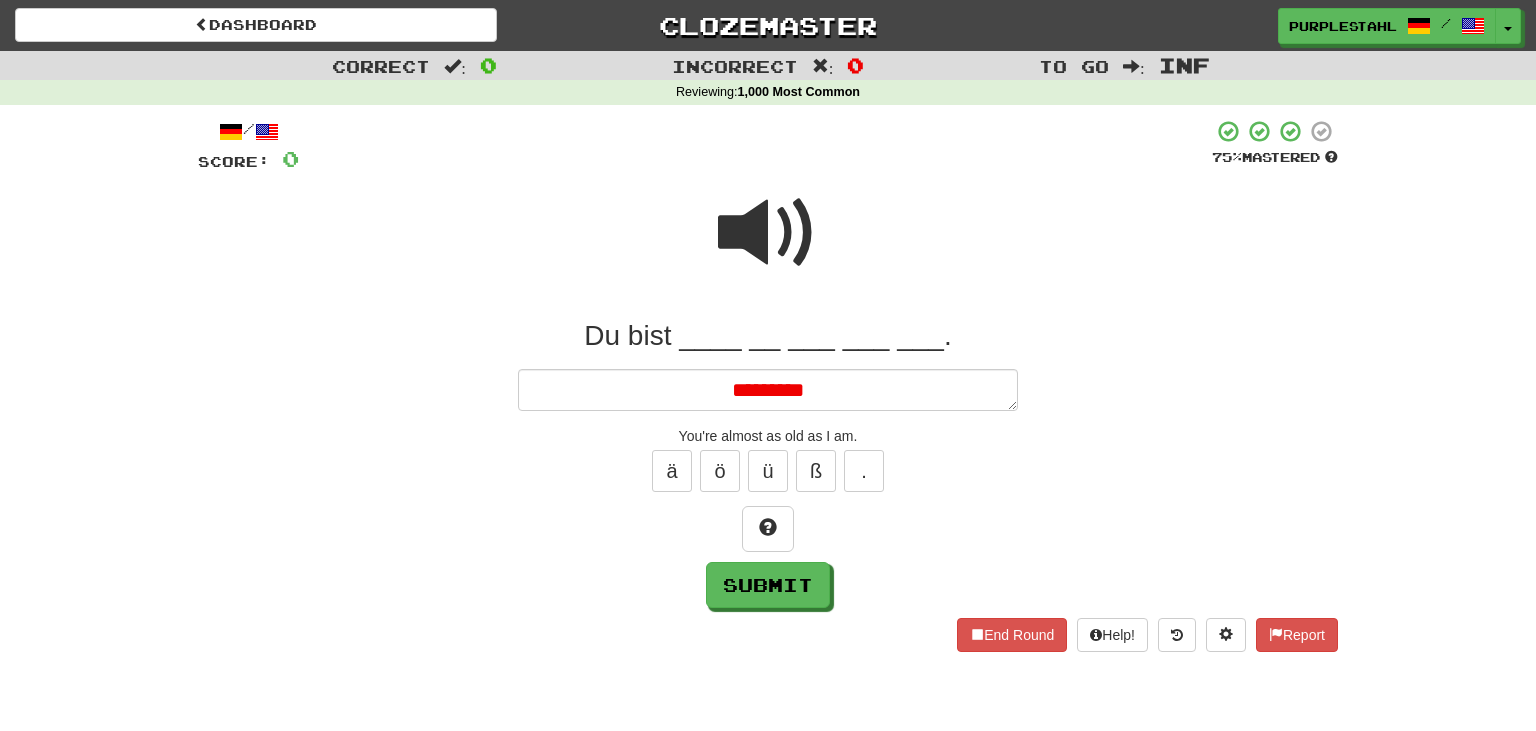 type on "*" 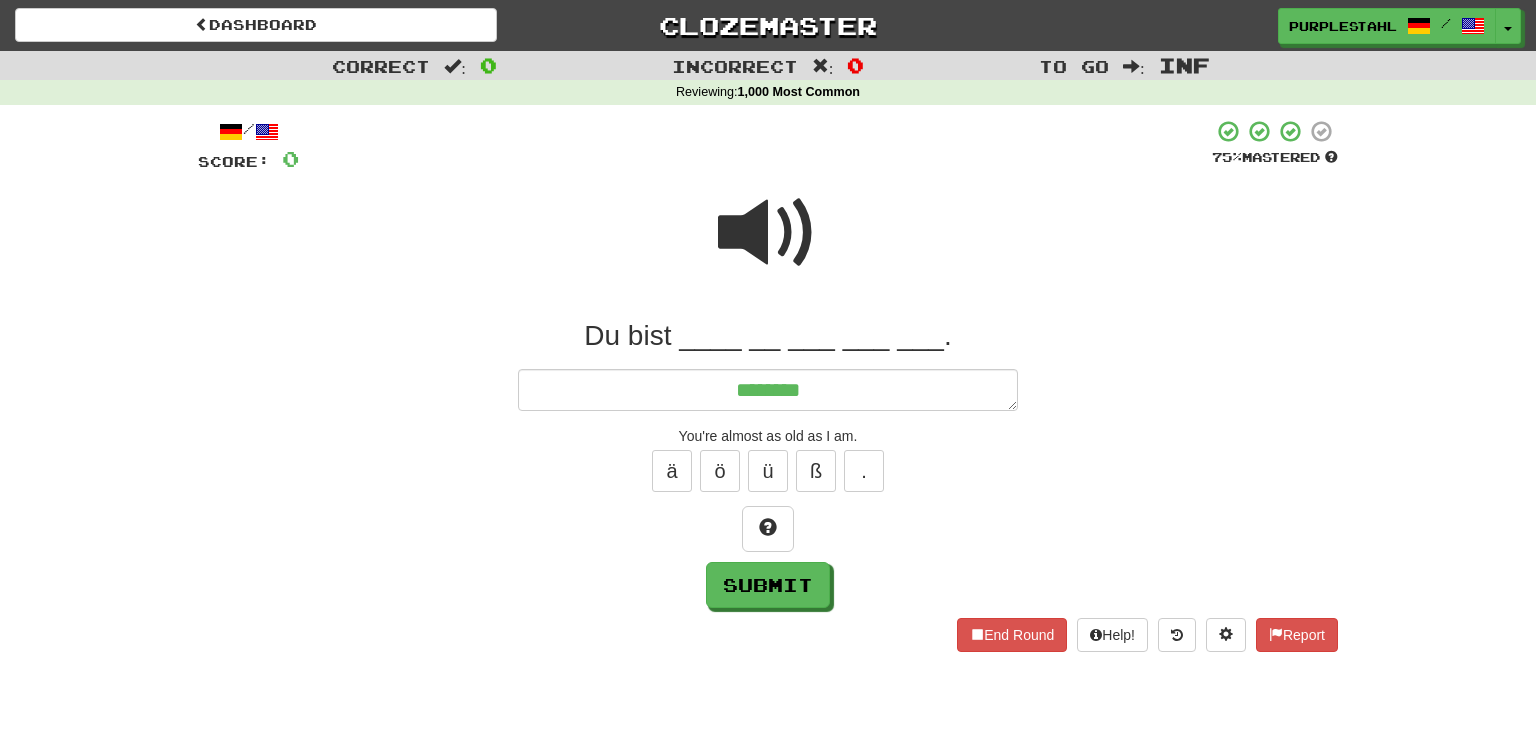 type on "*******" 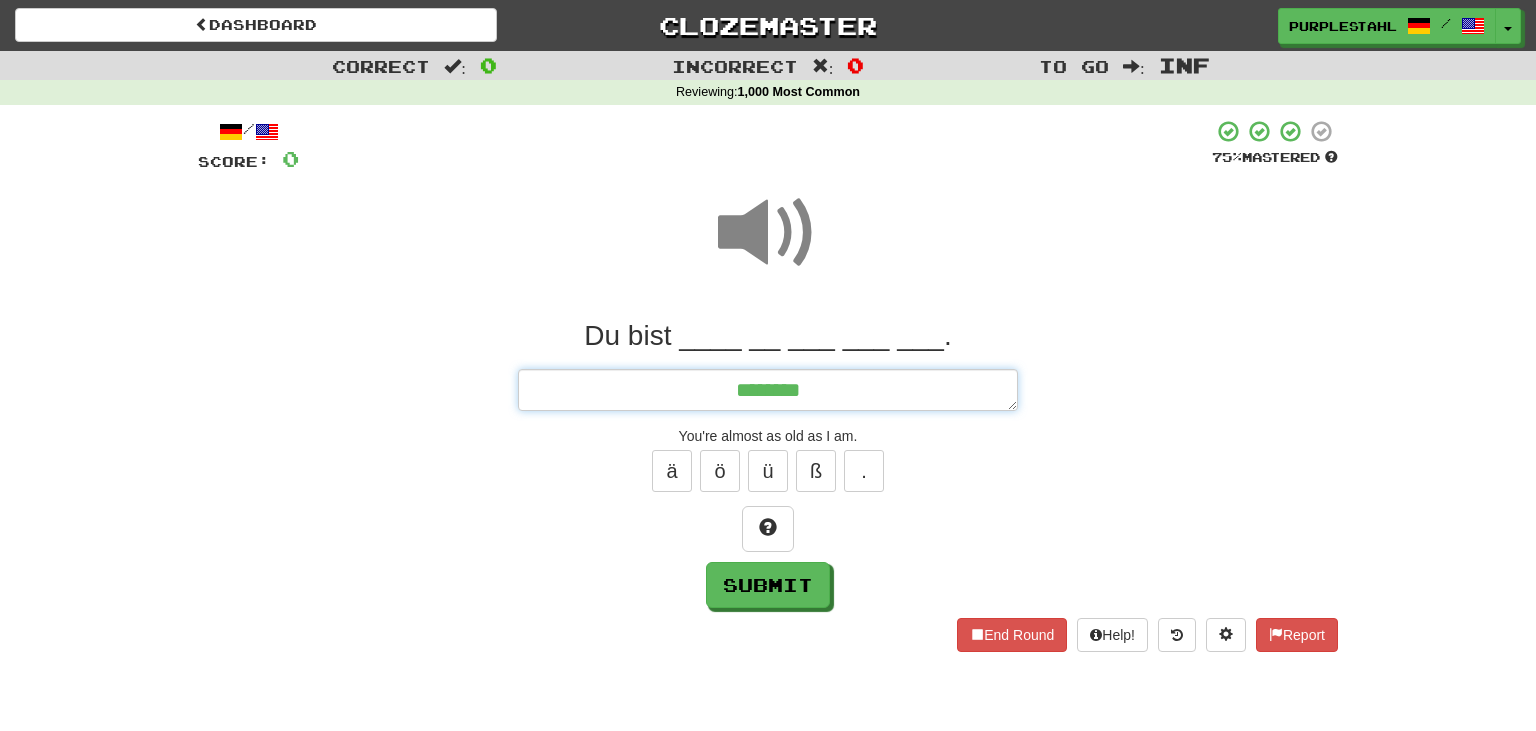 click on "*******" at bounding box center (768, 390) 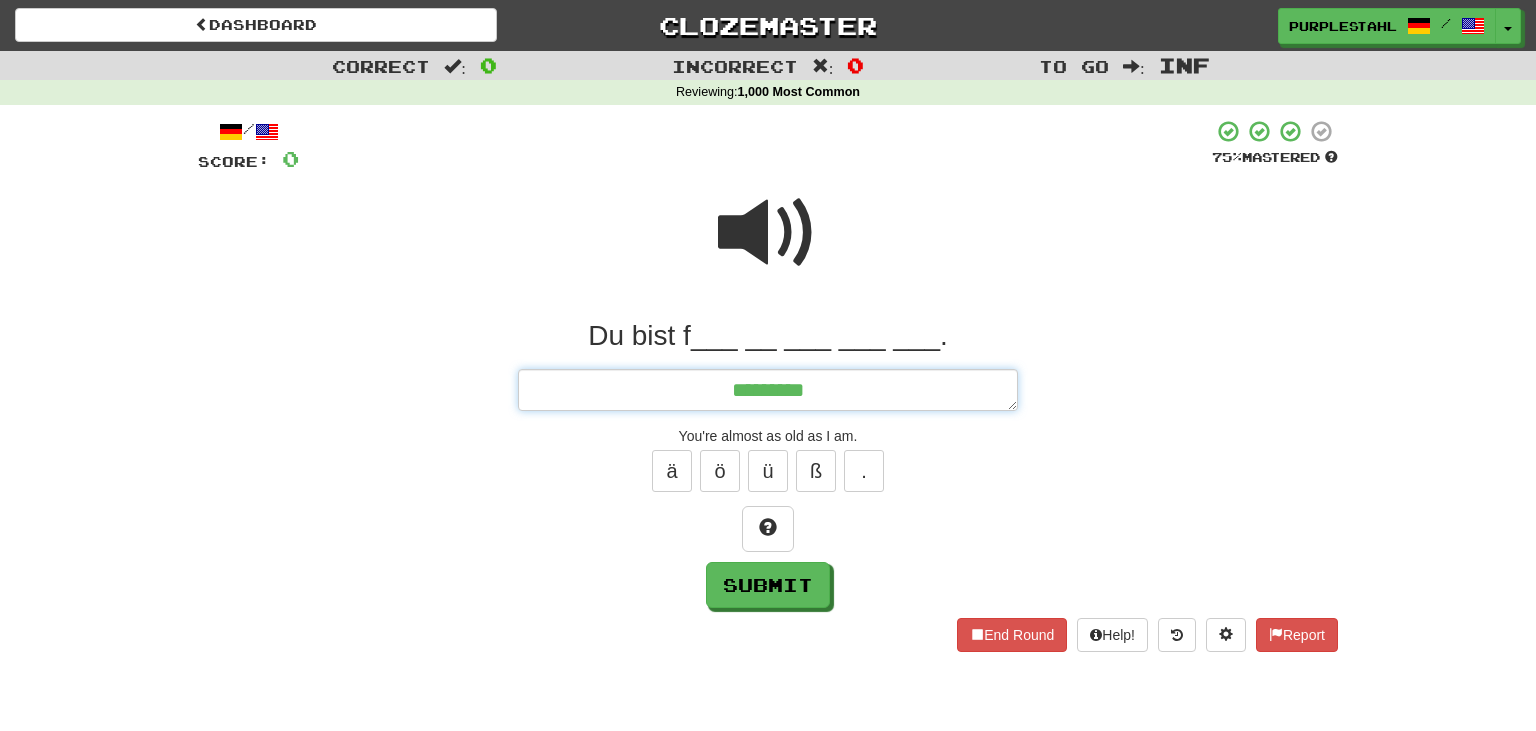 type on "*" 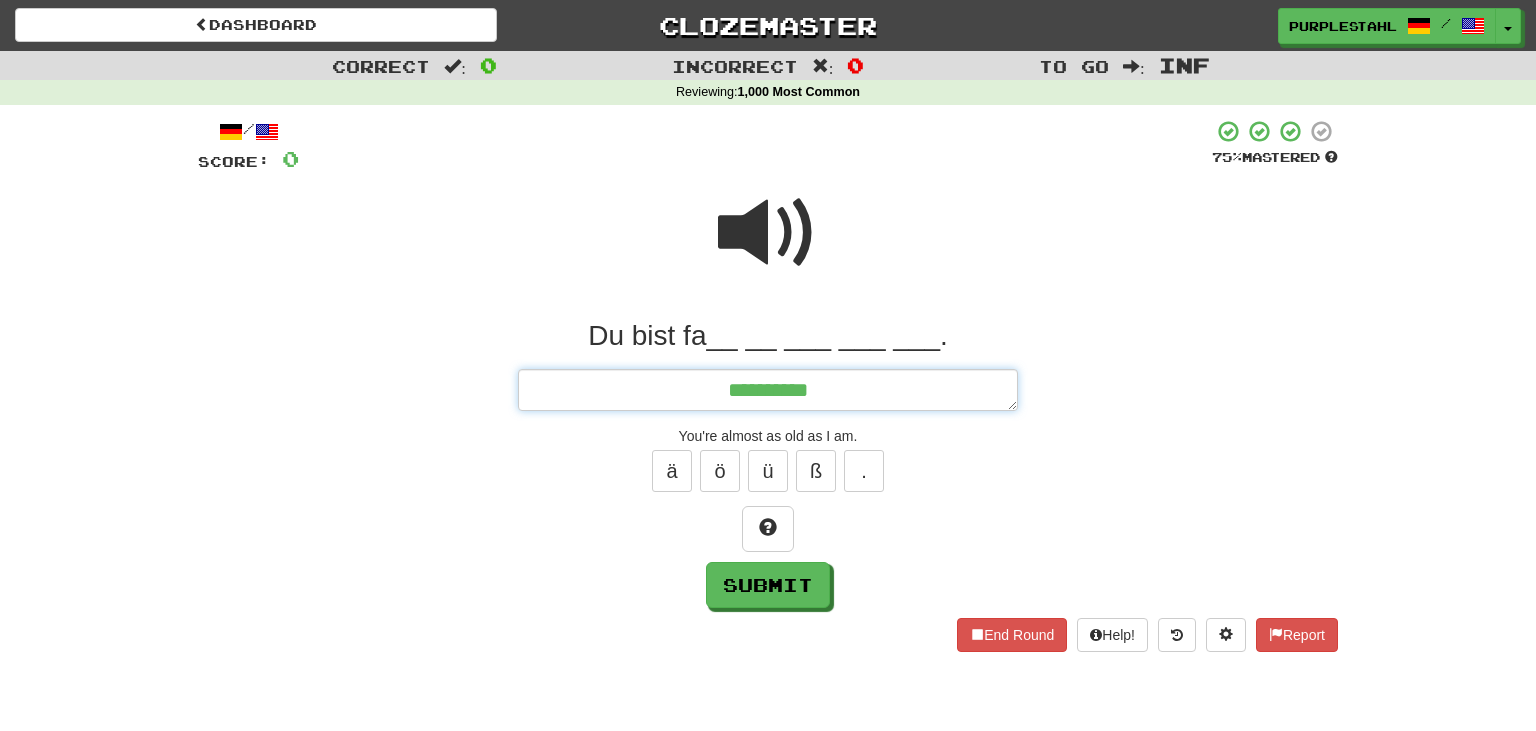 type on "*" 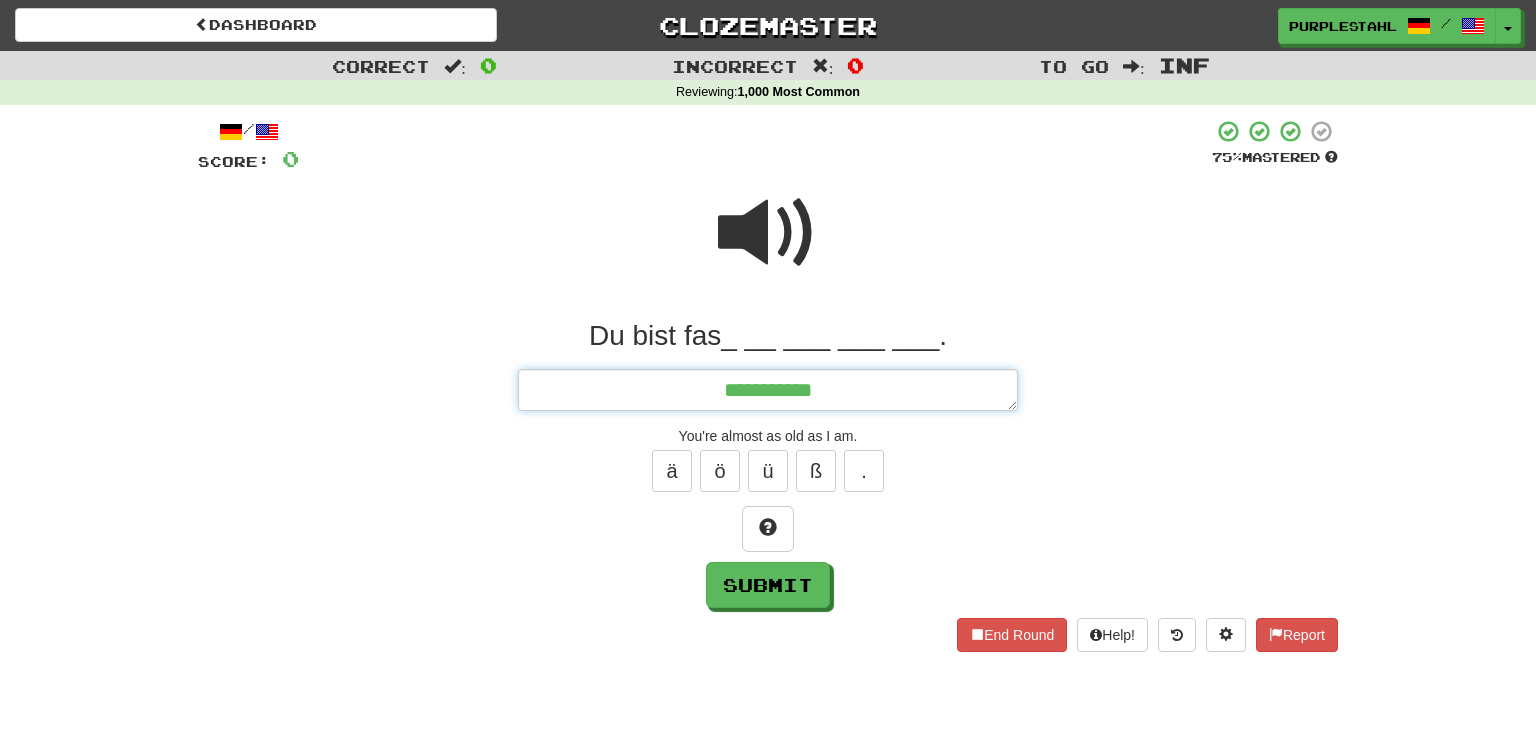 type on "*" 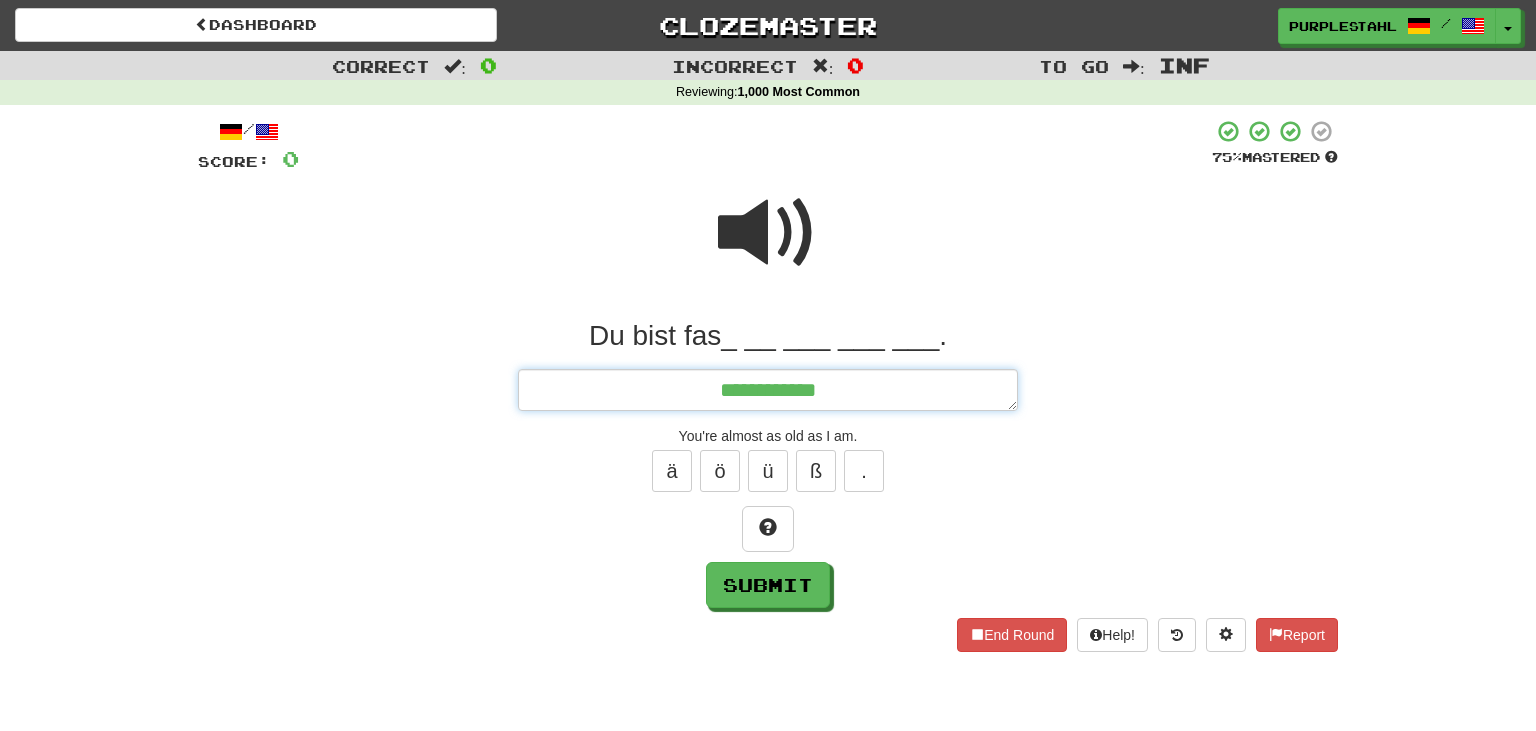 type on "*" 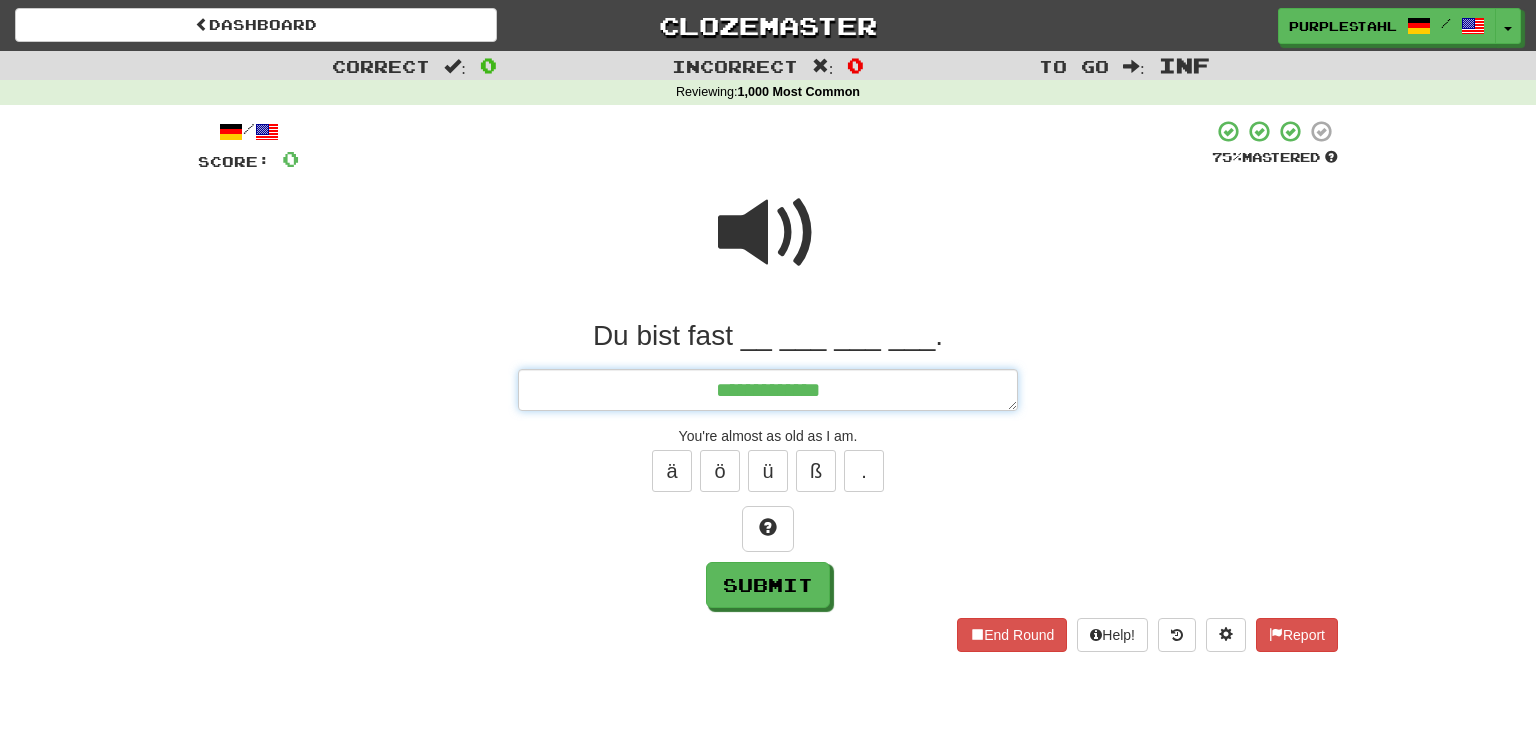 type on "*" 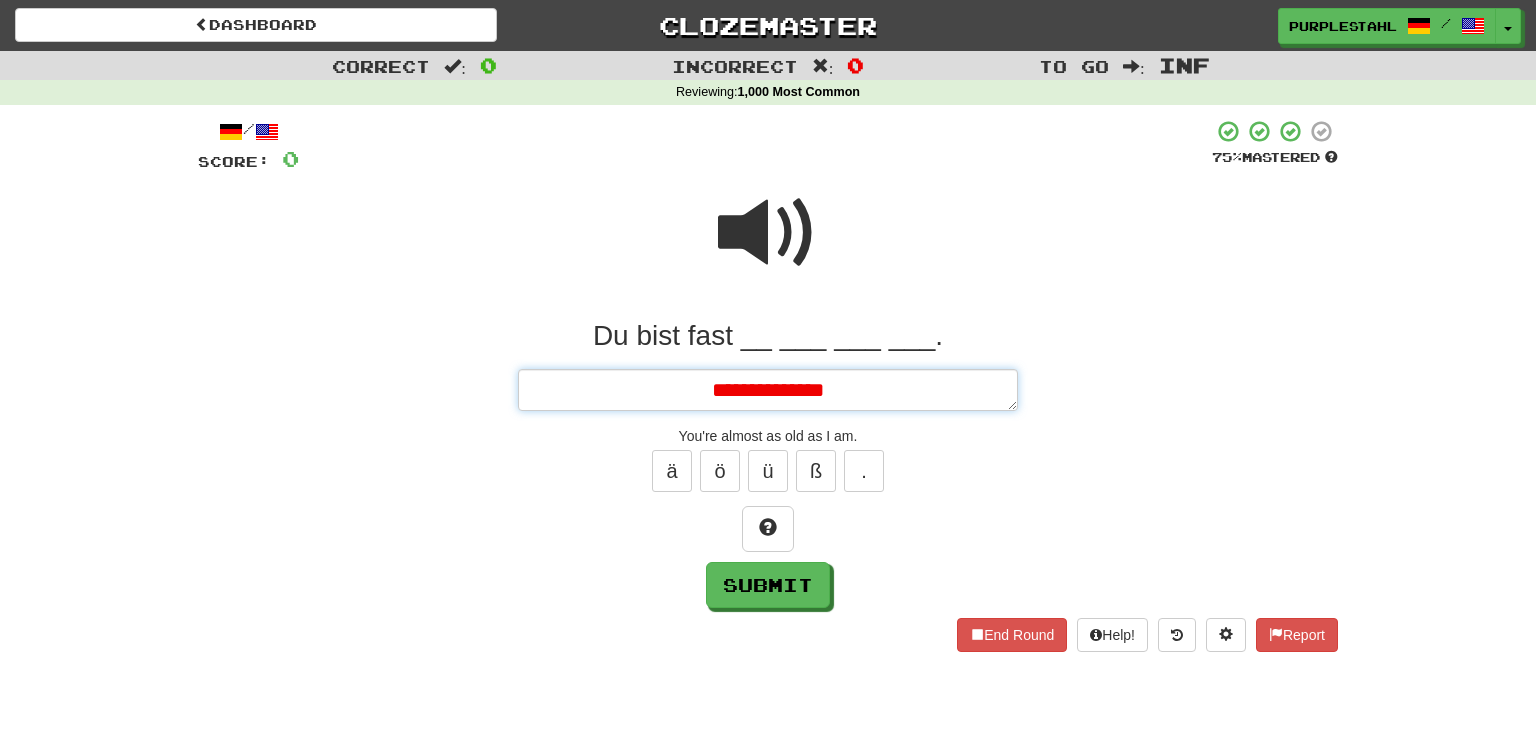 type on "**********" 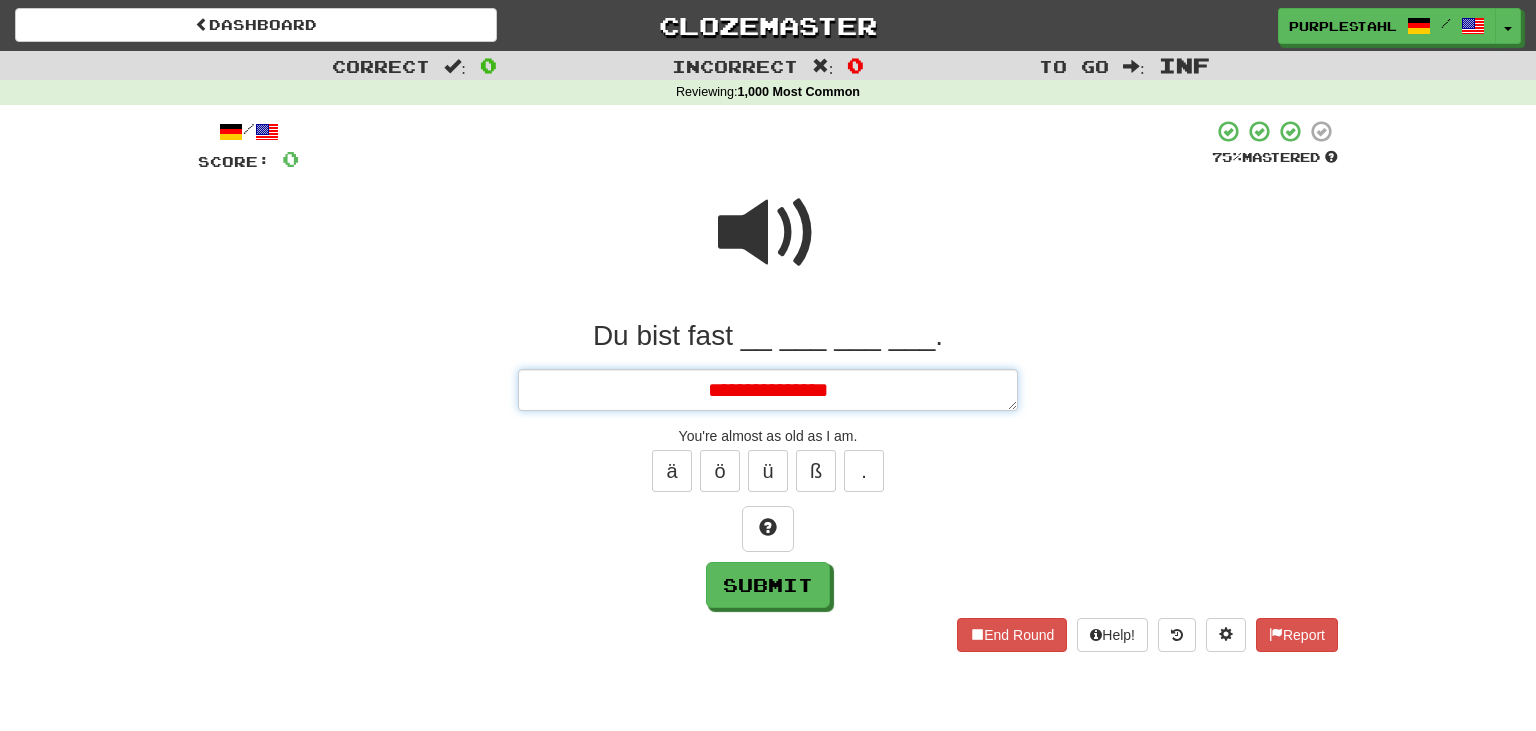type on "*" 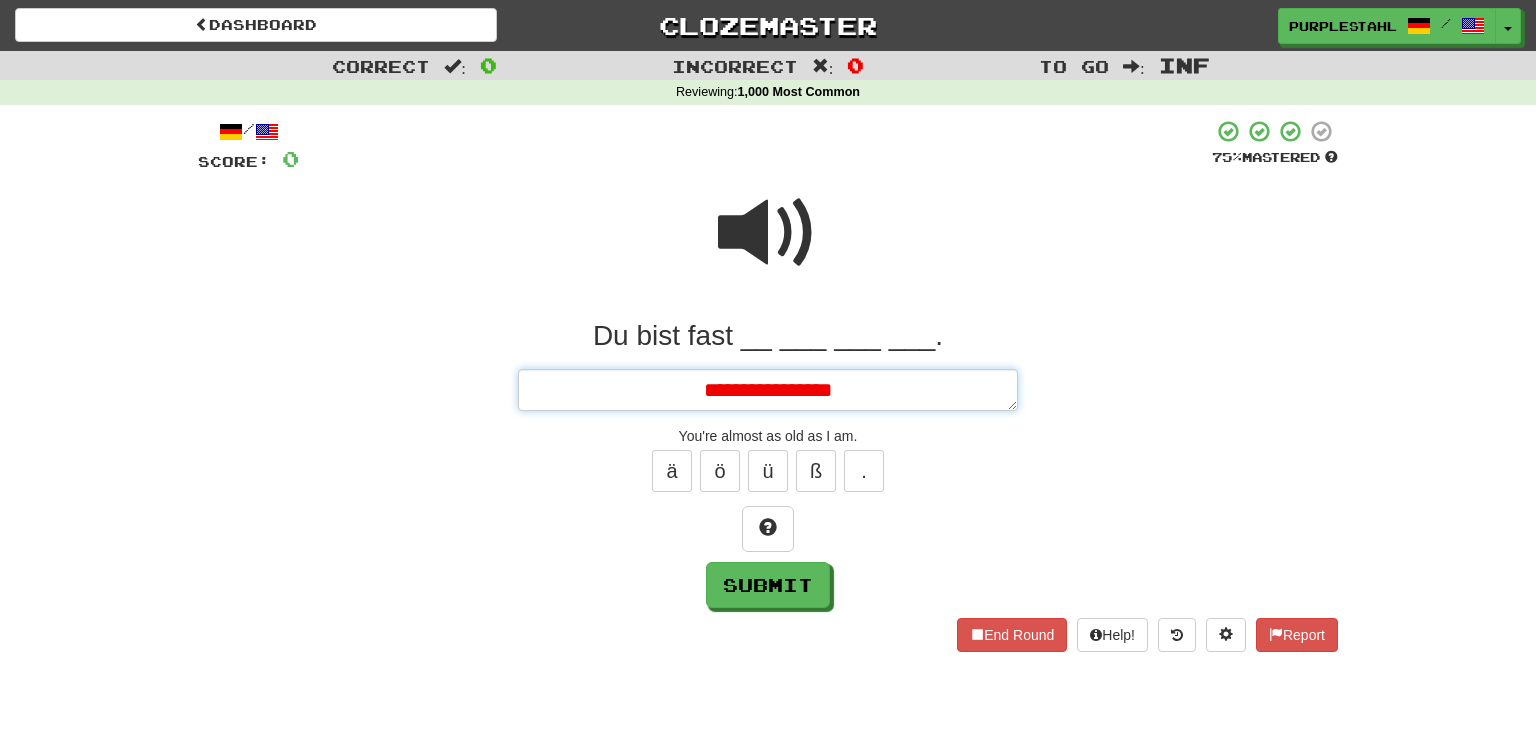 type on "*" 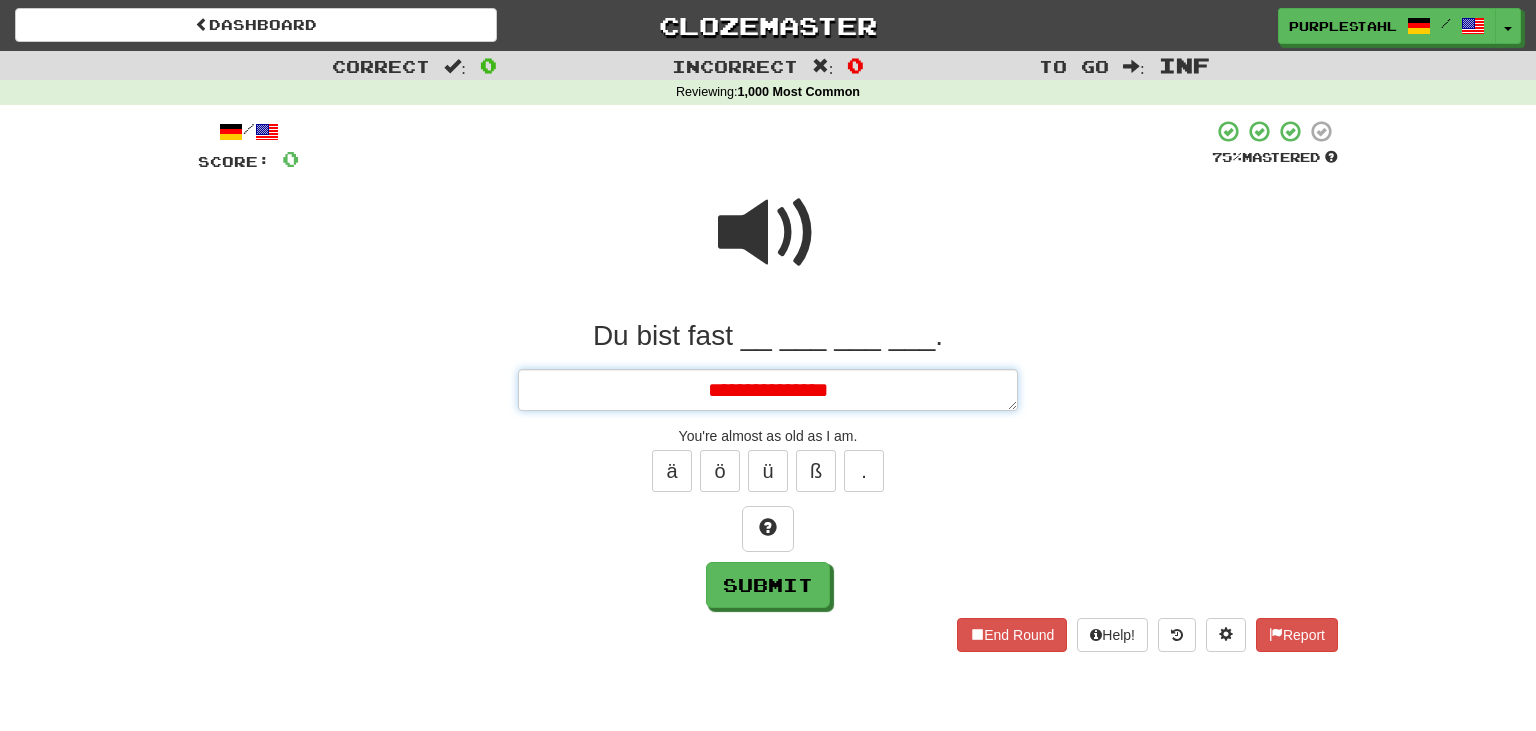 type on "*" 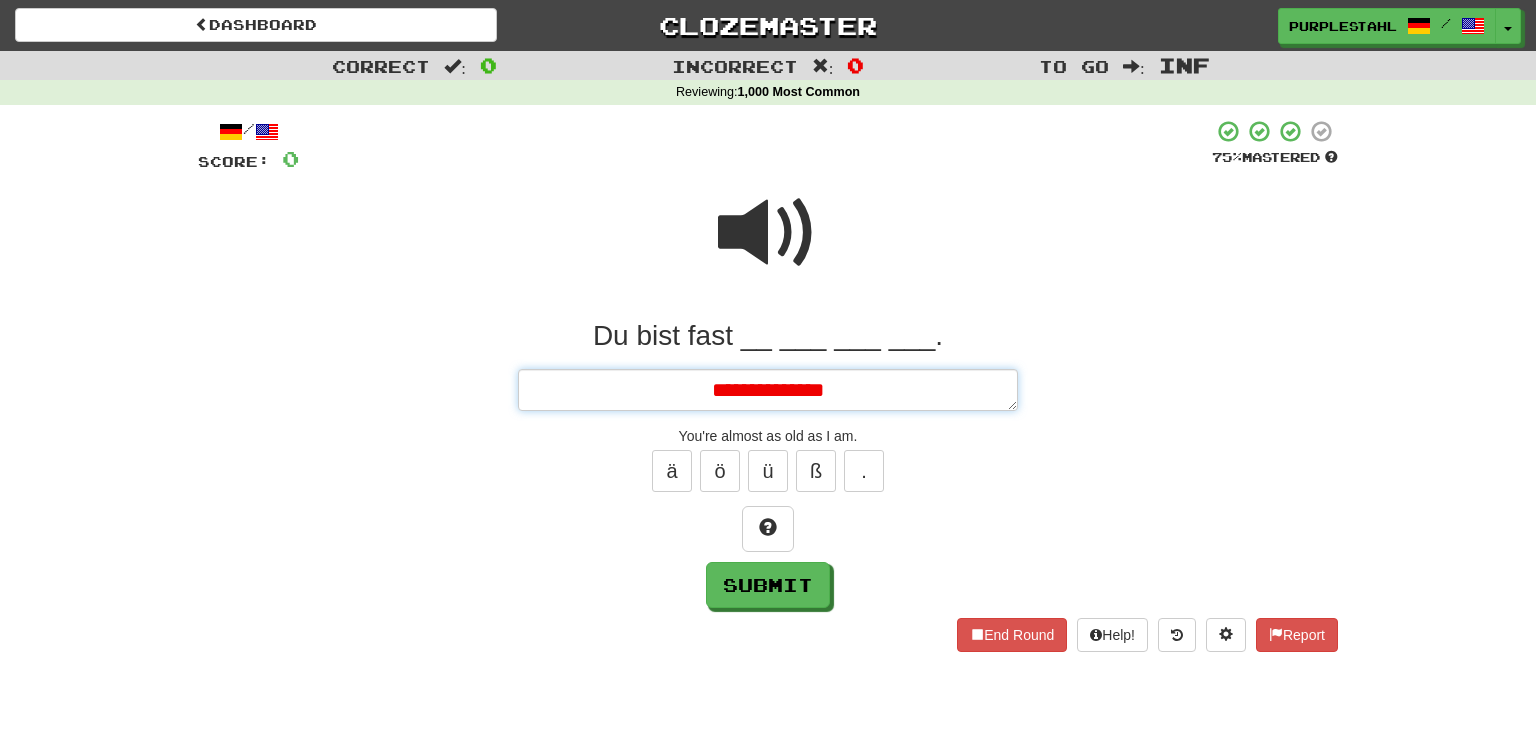 type on "*" 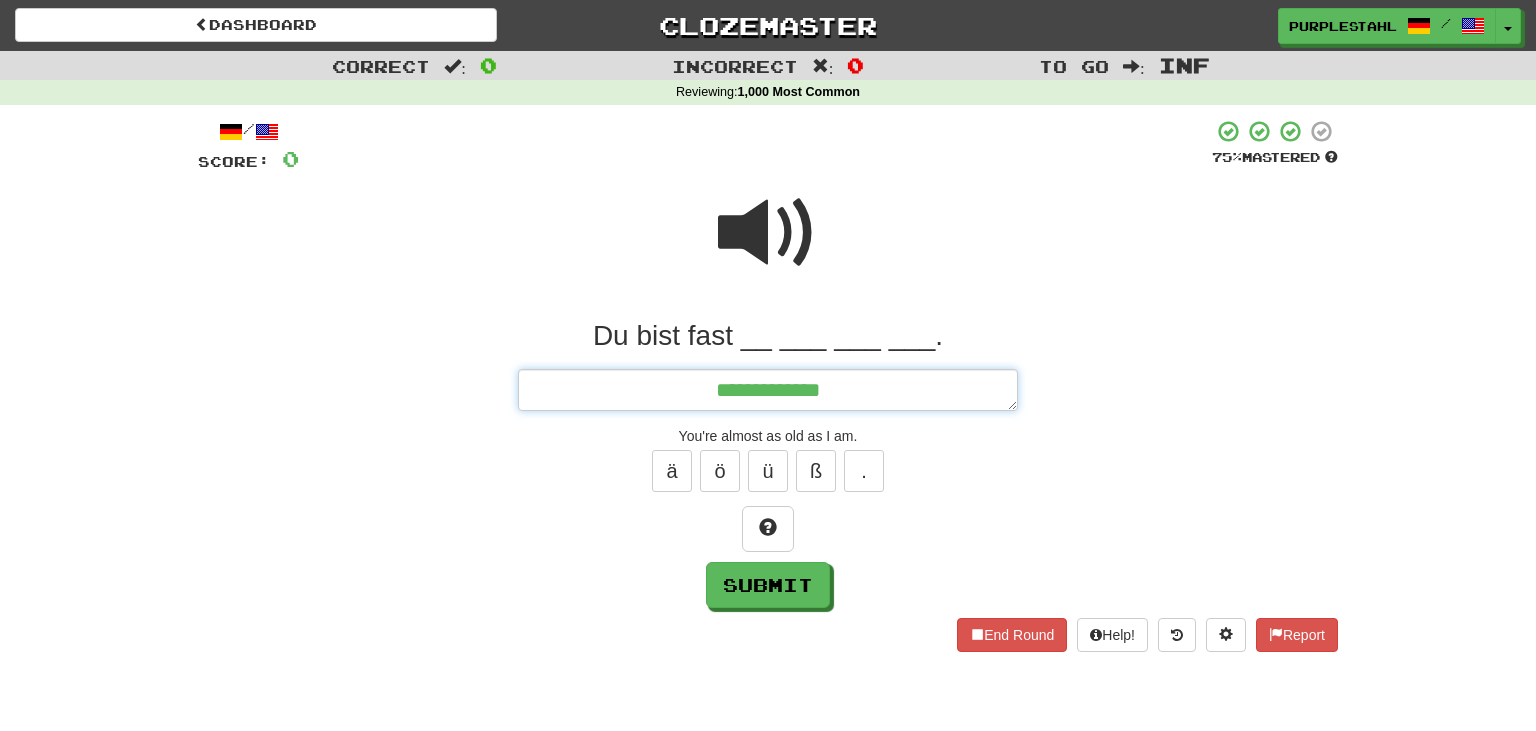 type on "*" 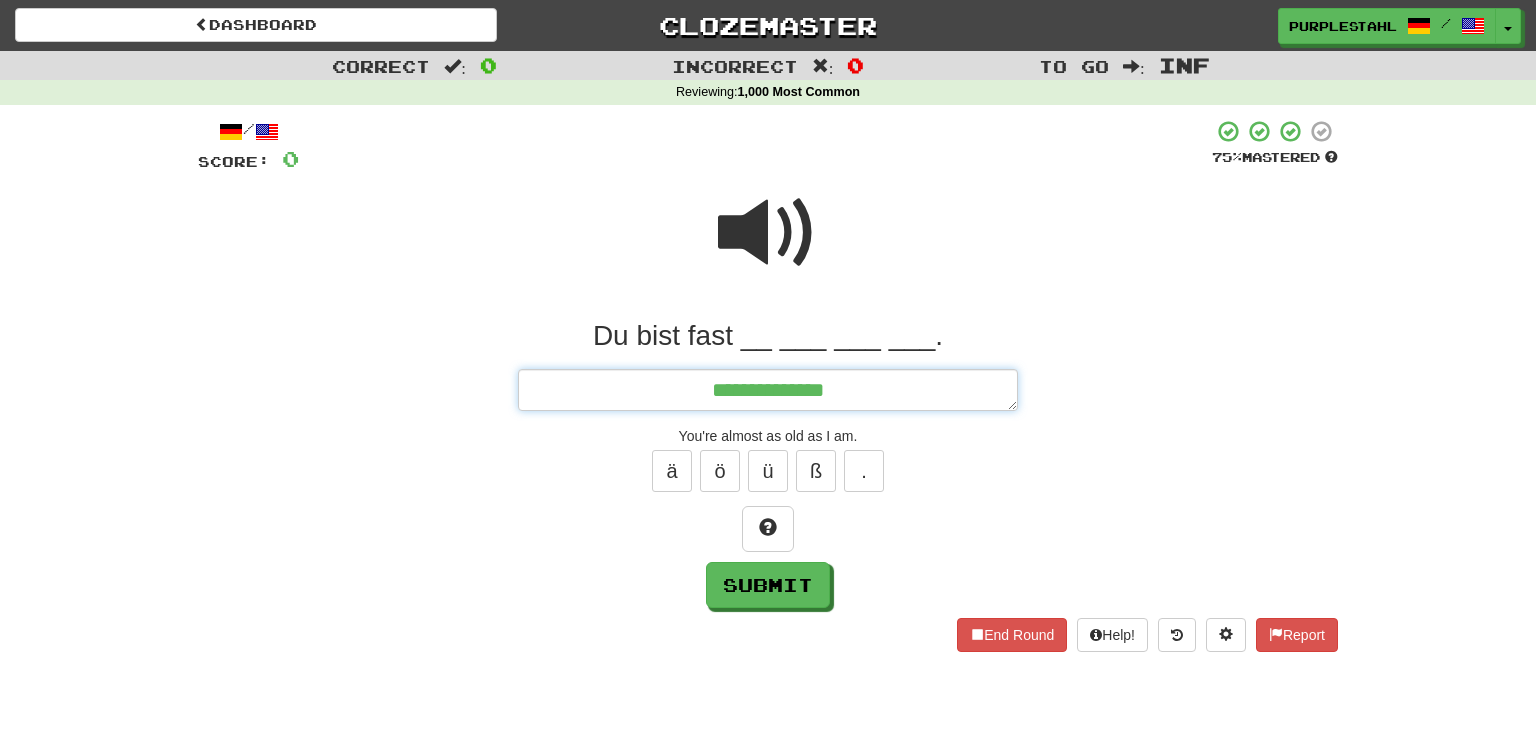 type on "*" 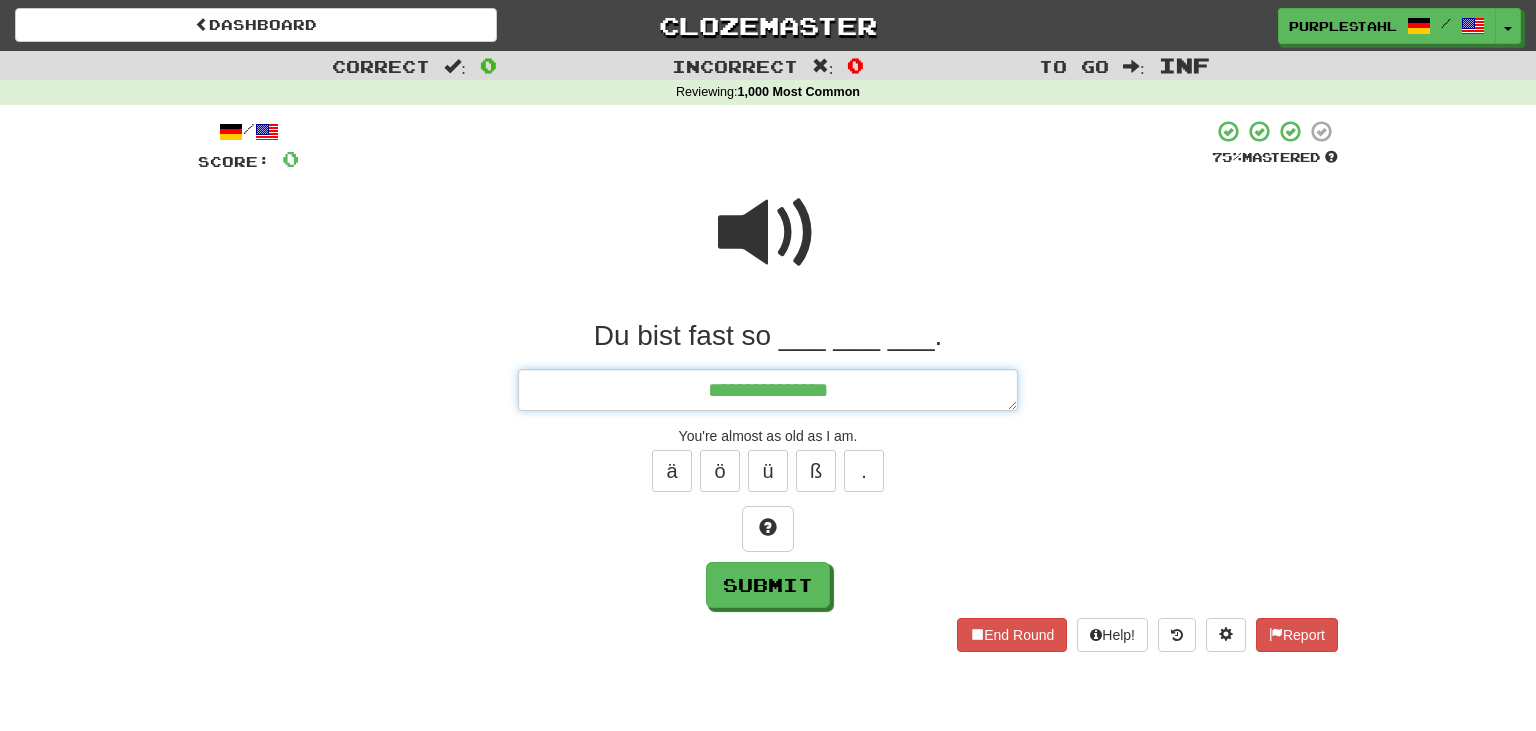 type on "**********" 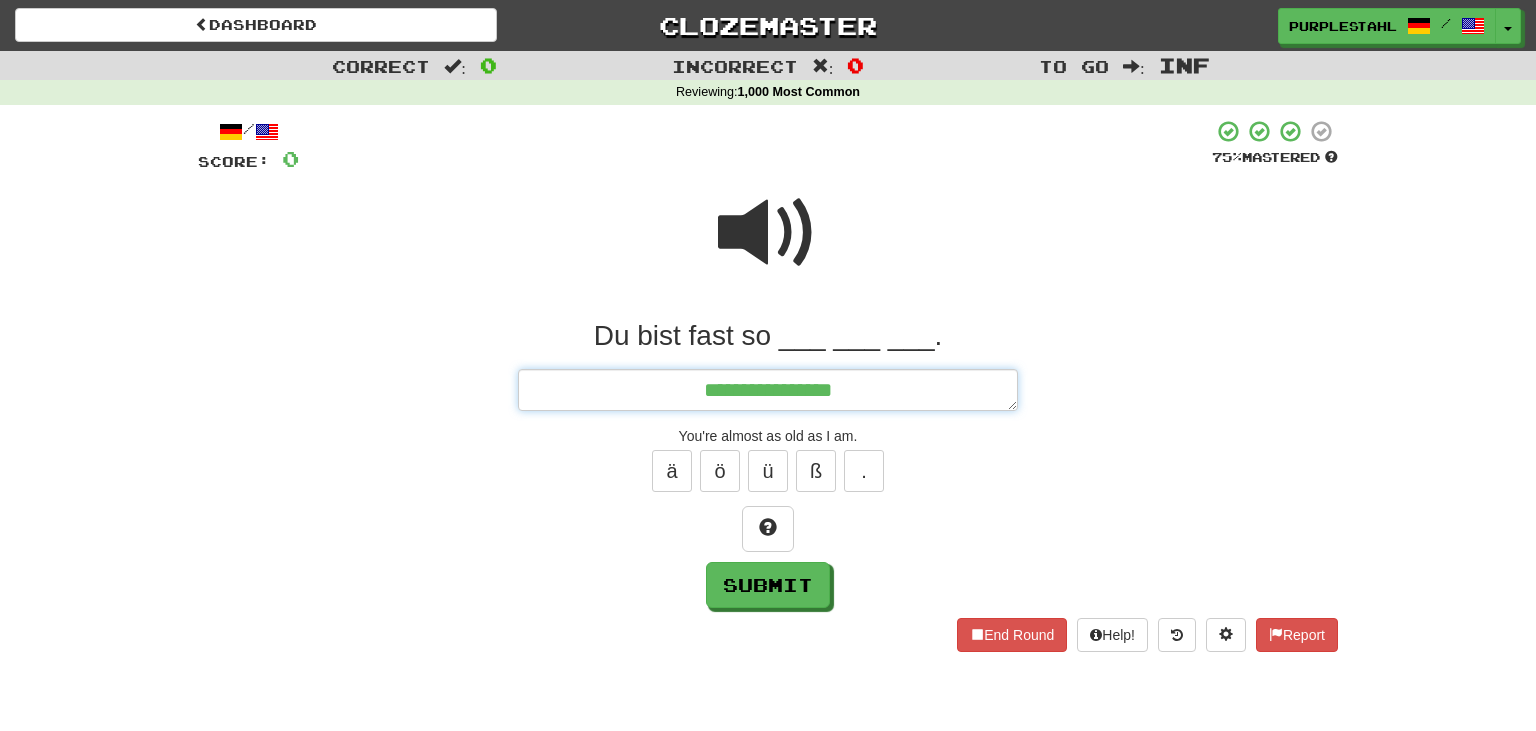 type on "*" 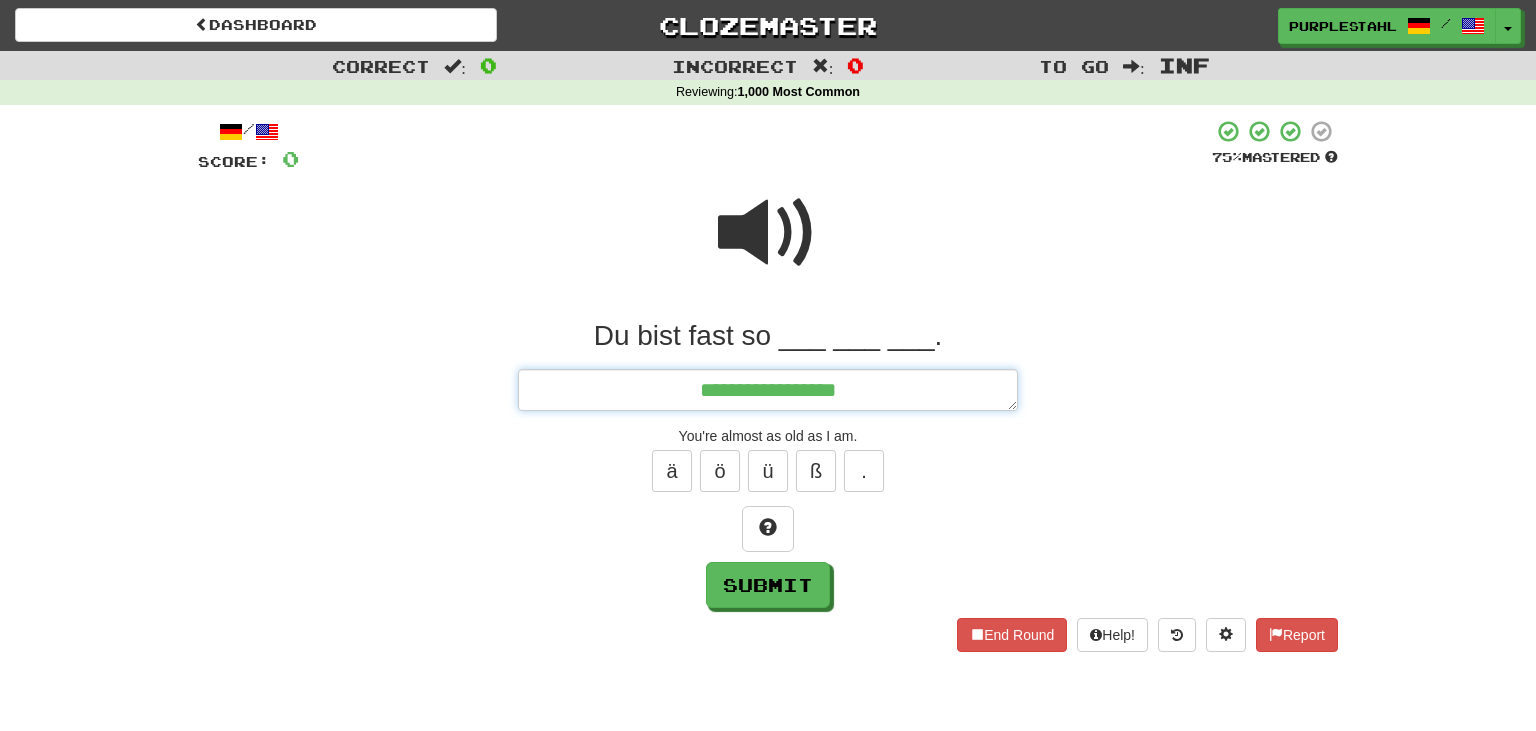 type on "*" 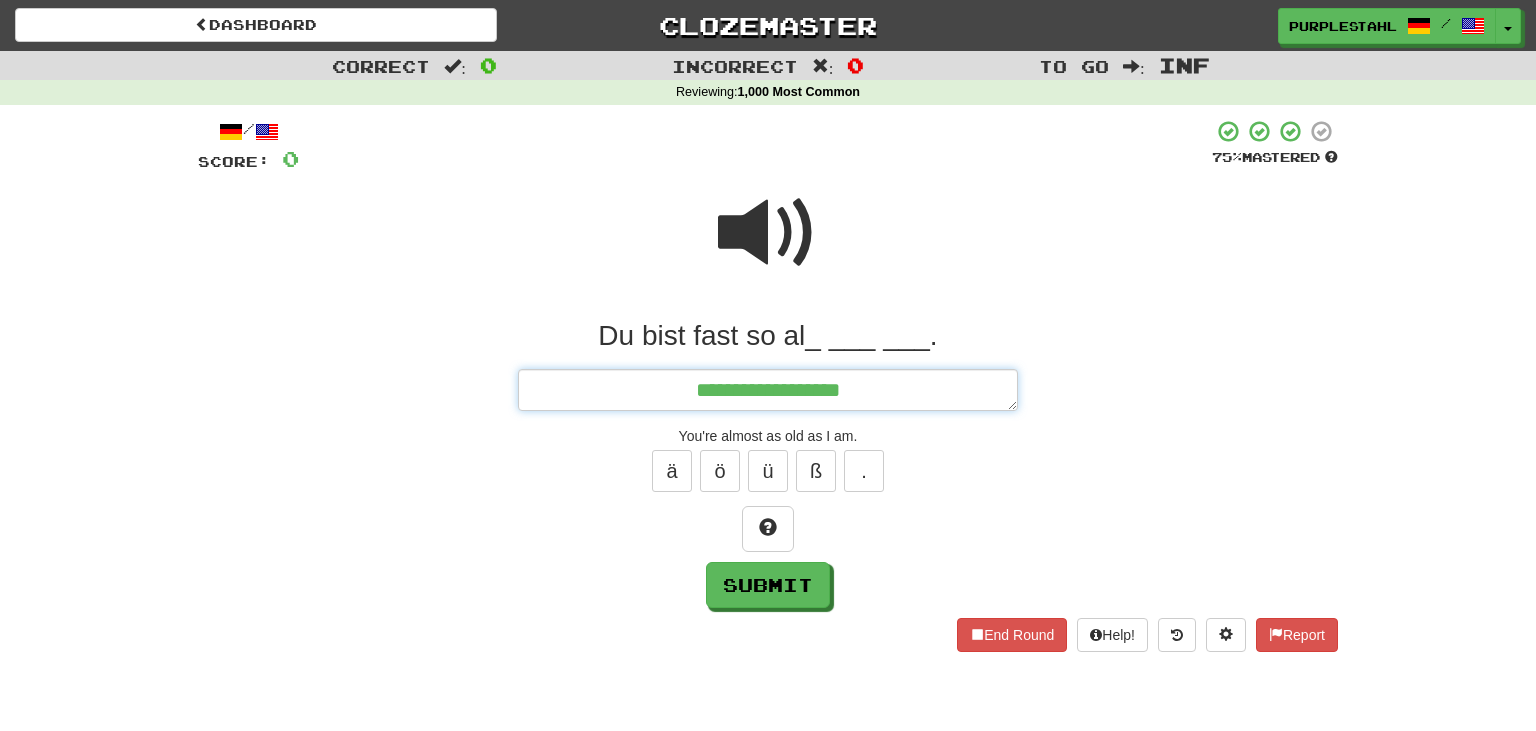 type on "*" 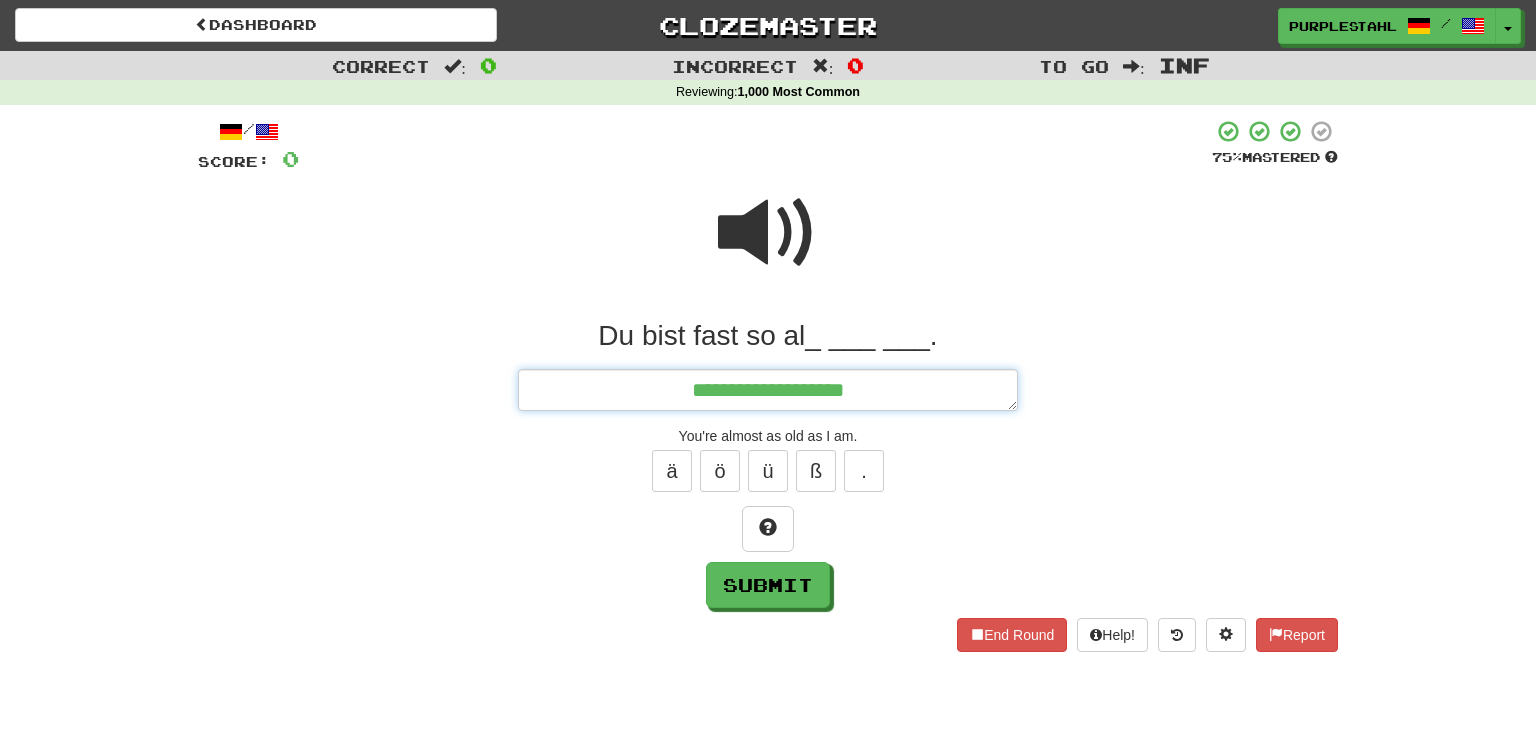 type on "*" 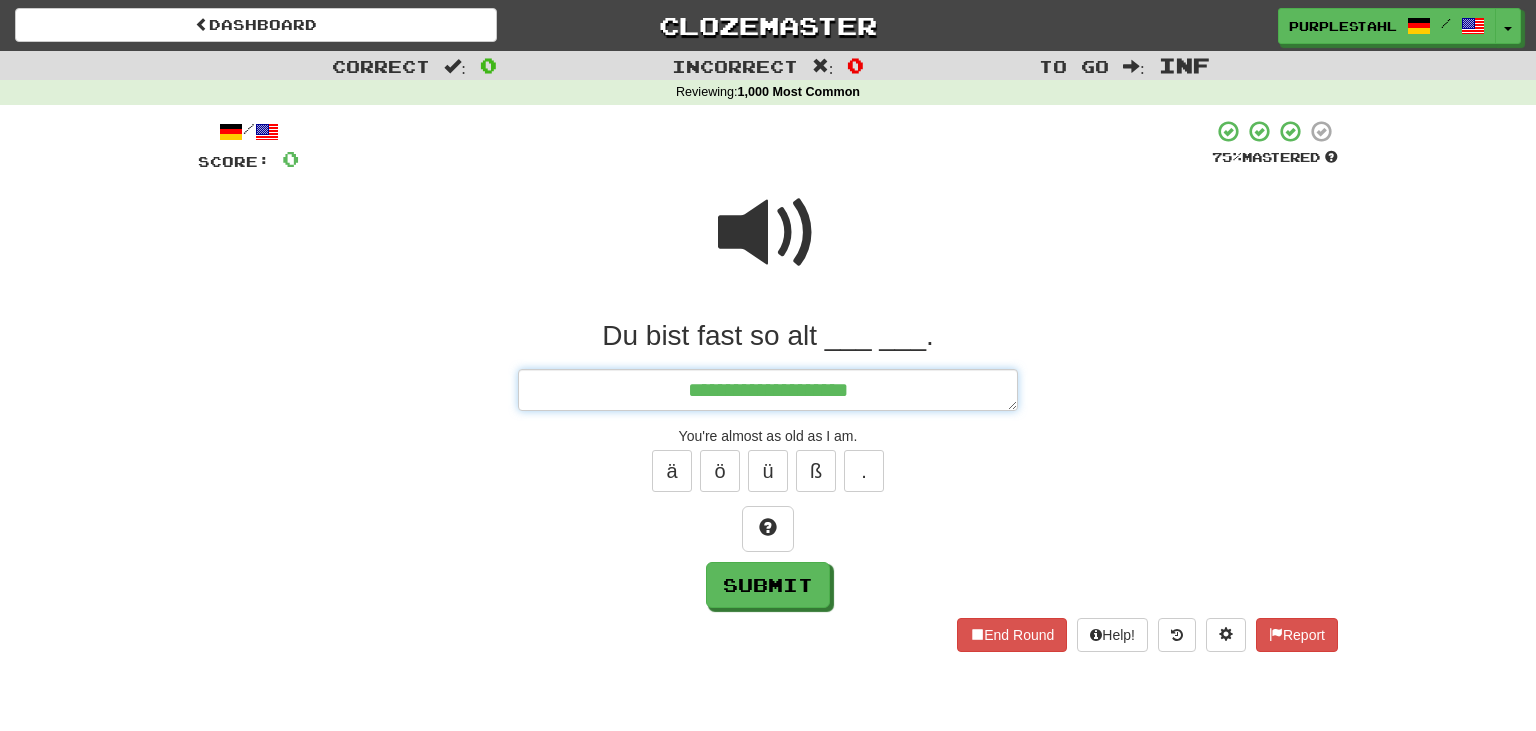type on "*" 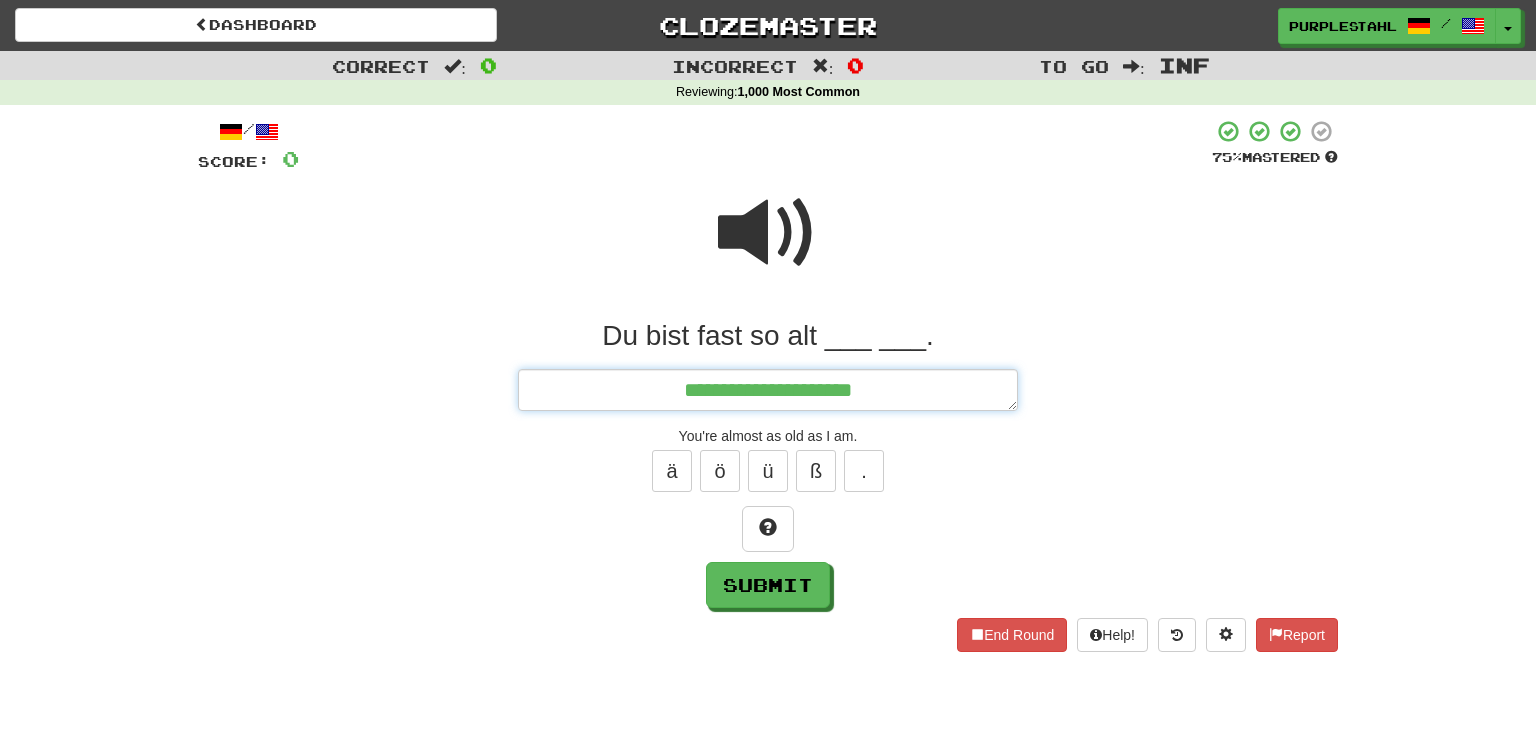 type on "*" 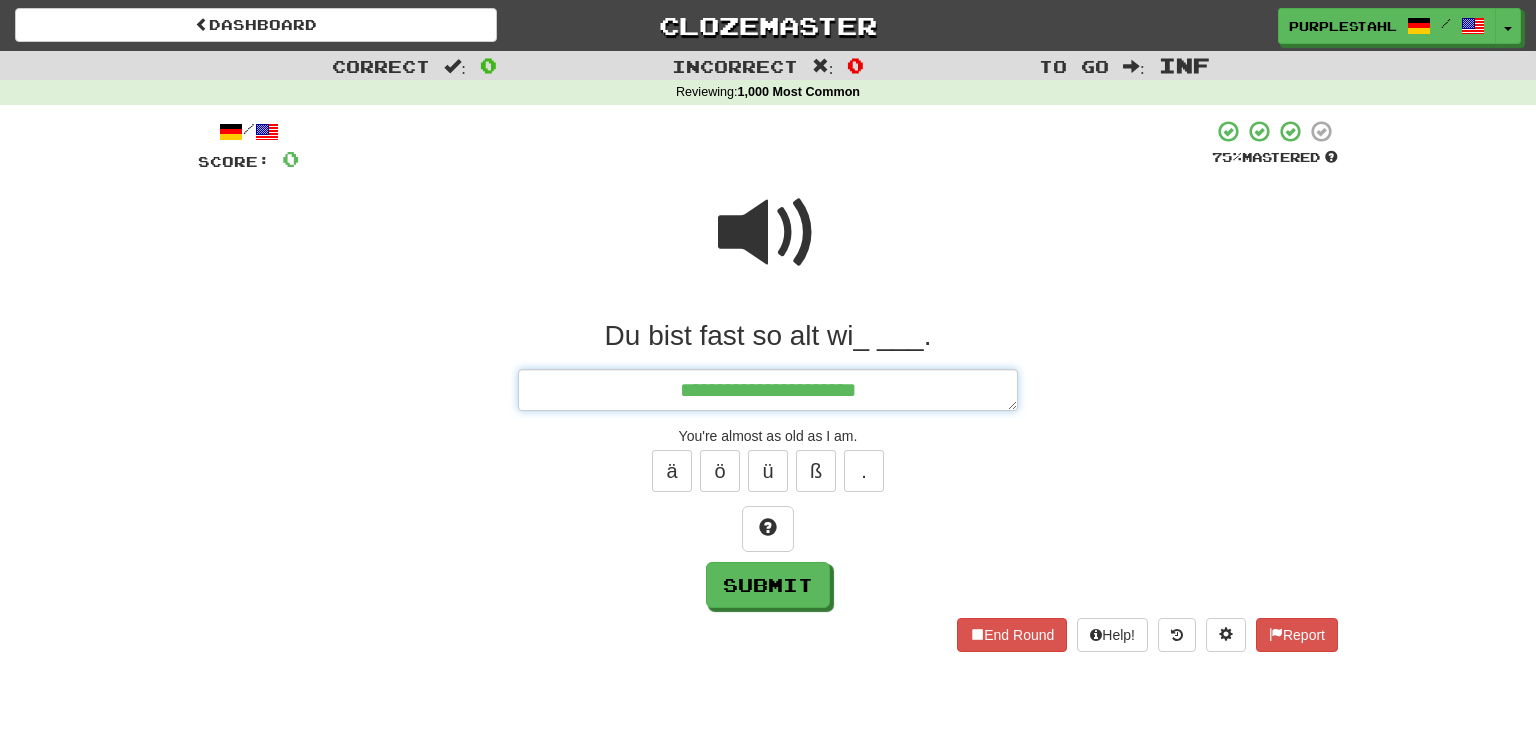 type on "*" 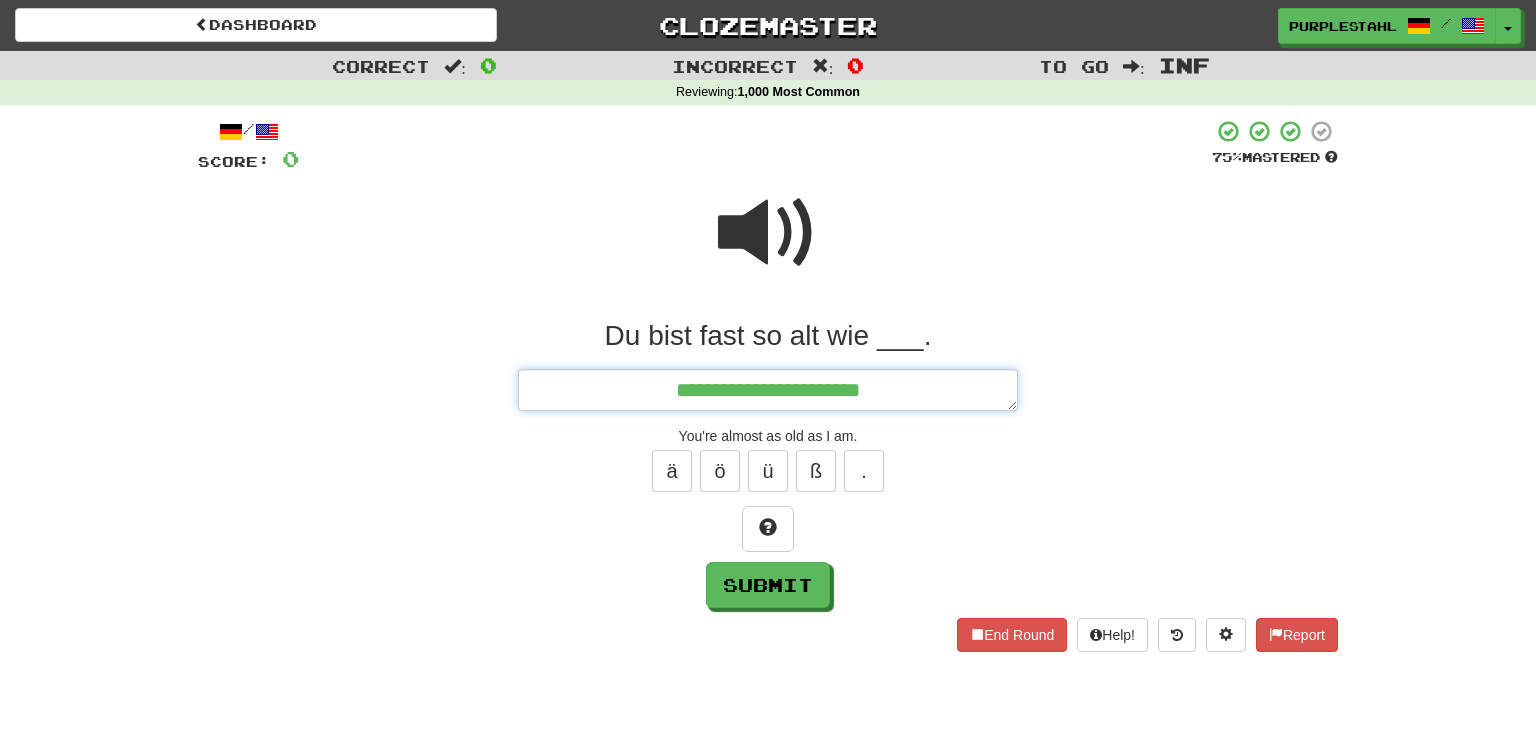 type on "*" 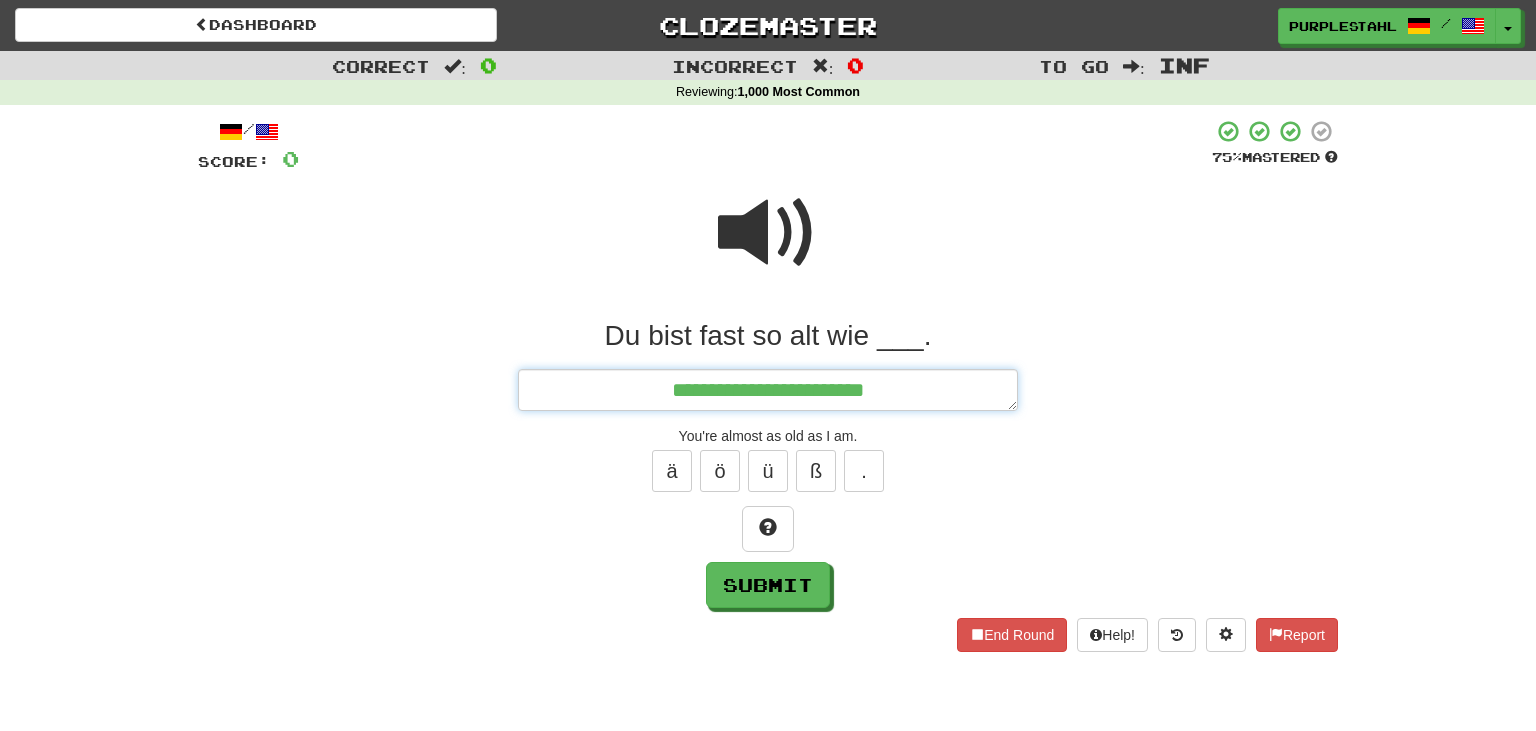 type on "*" 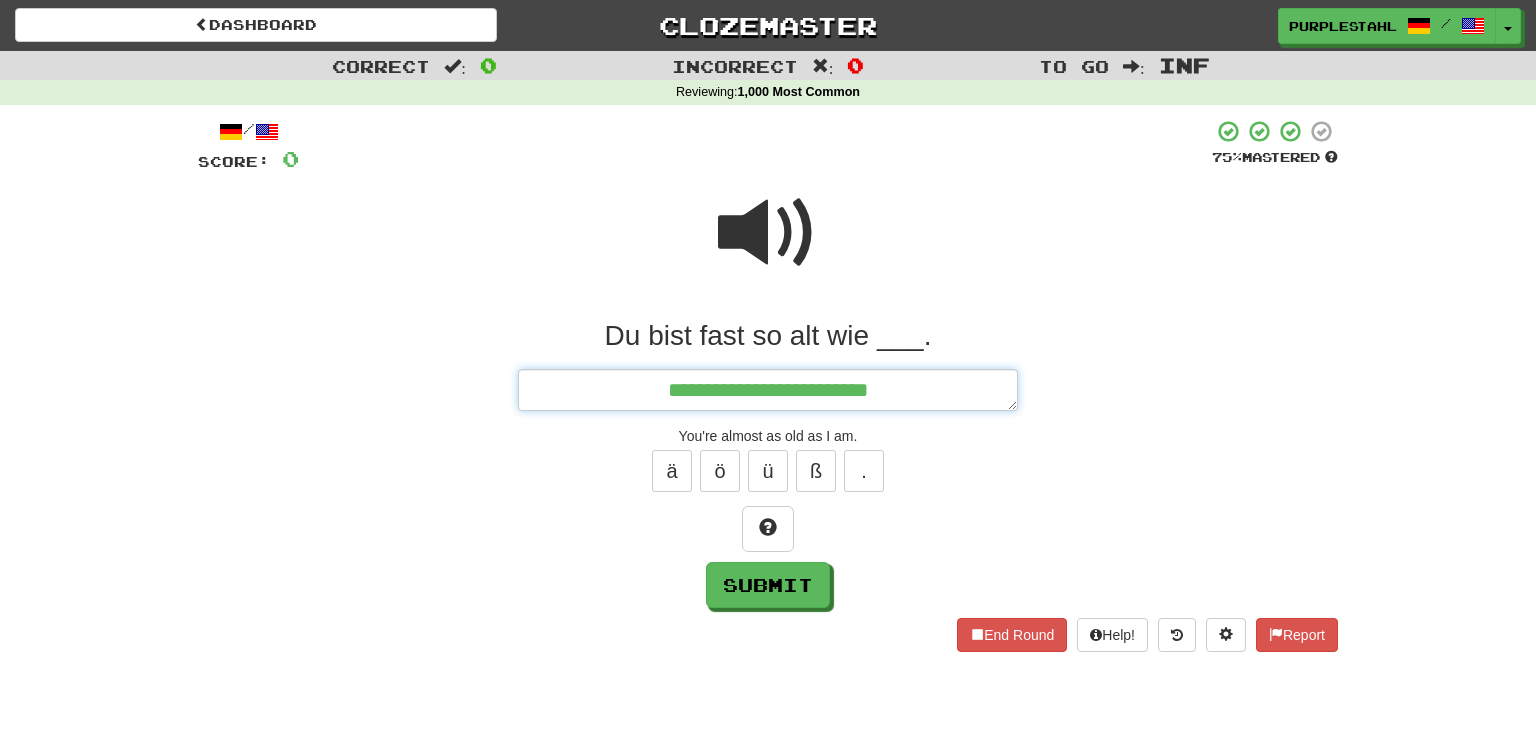 type on "*" 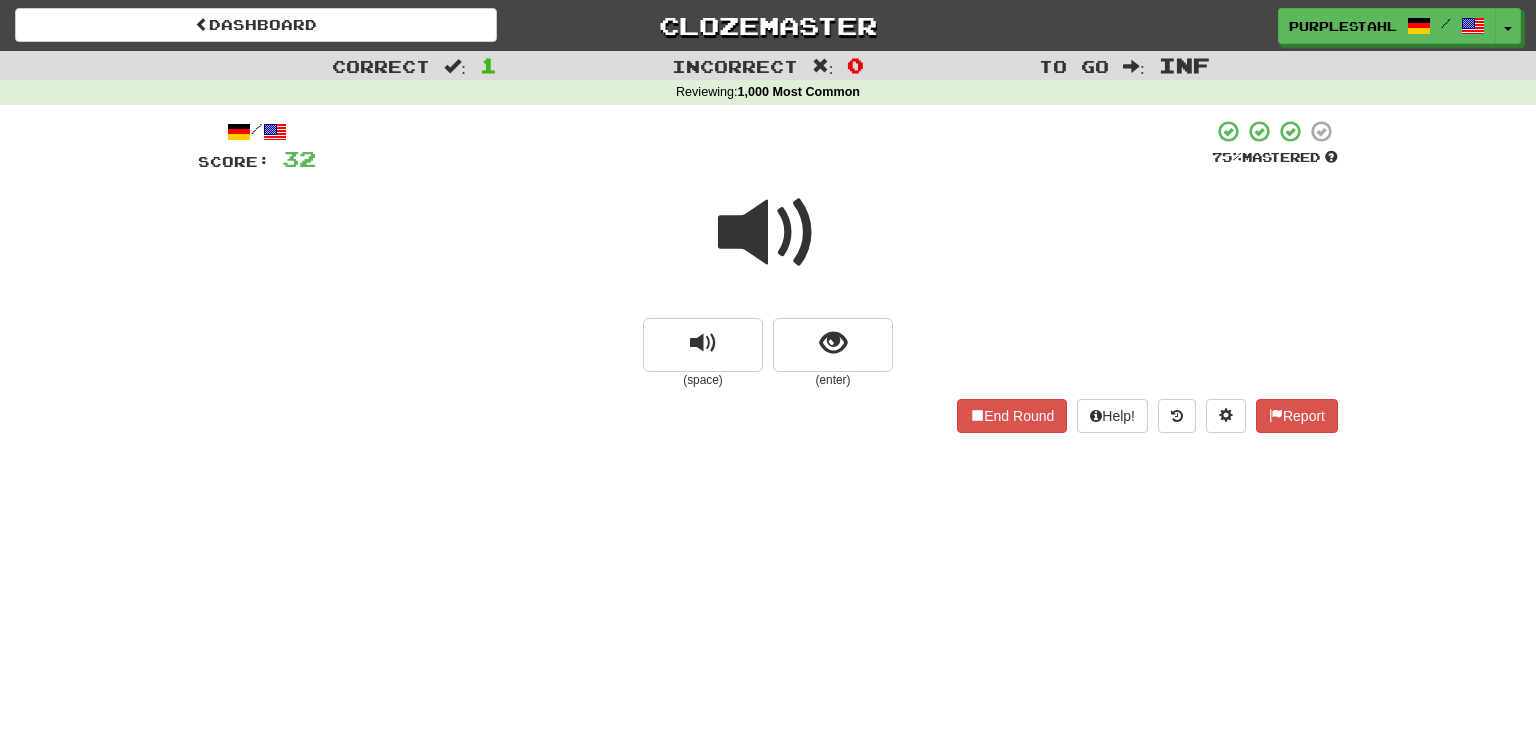 click at bounding box center (768, 246) 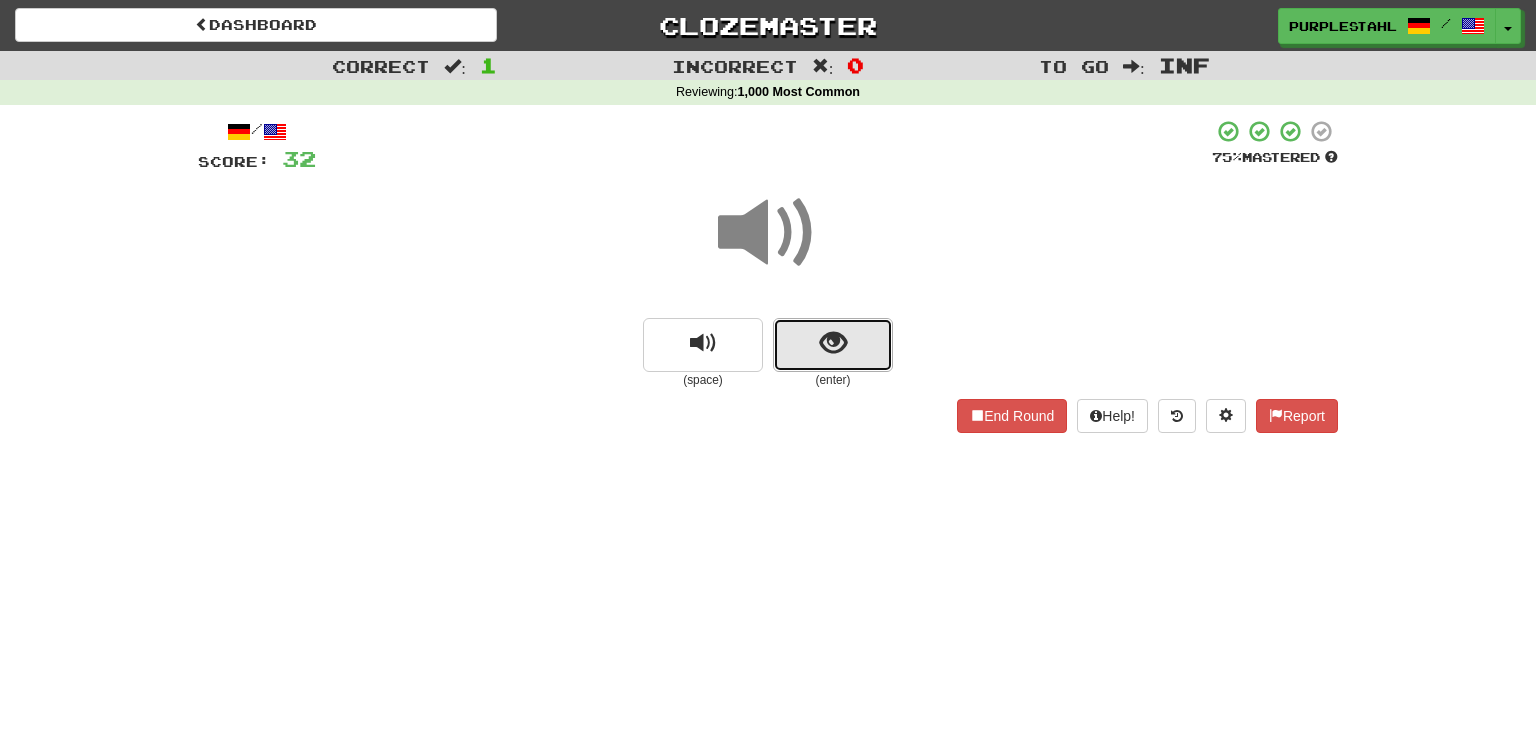 click at bounding box center (833, 345) 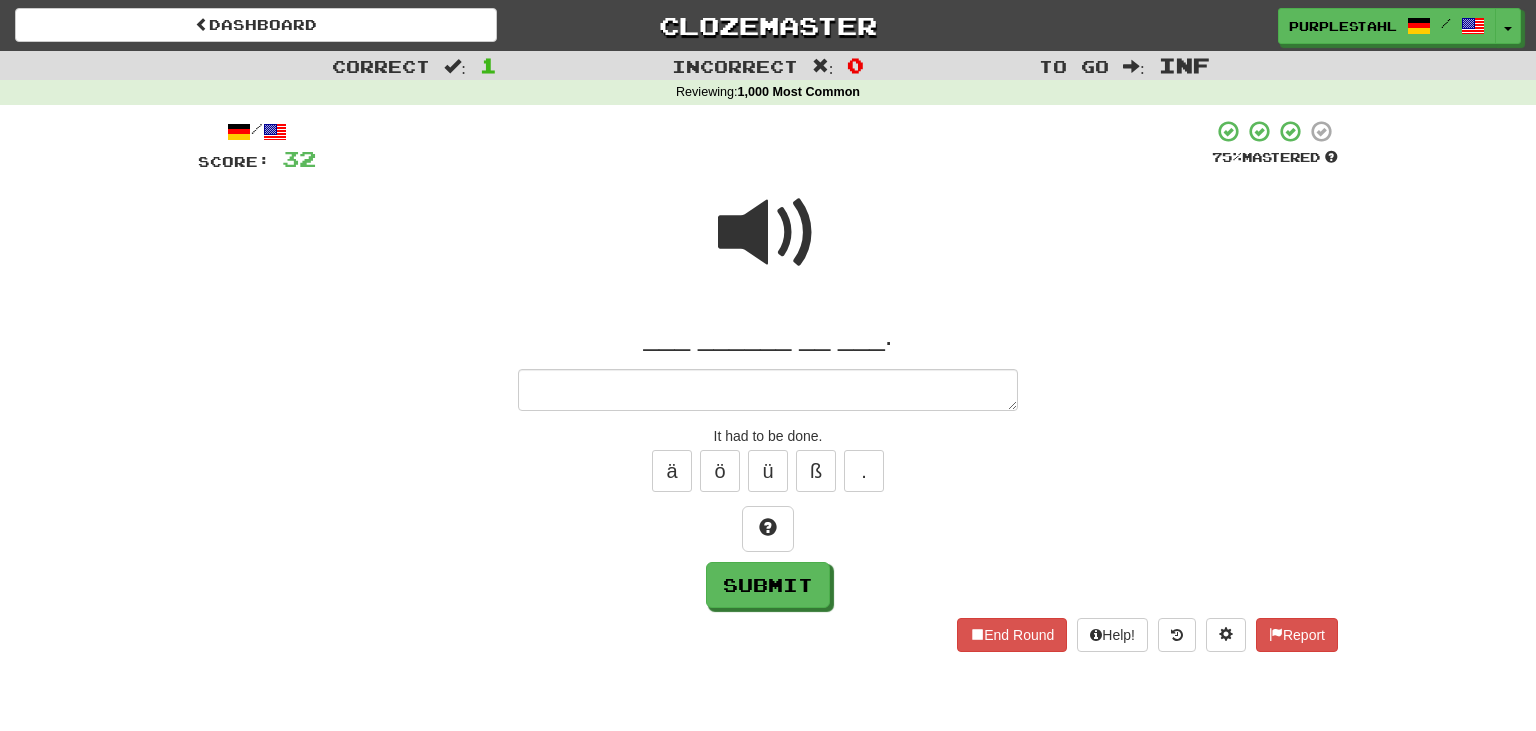 type on "*" 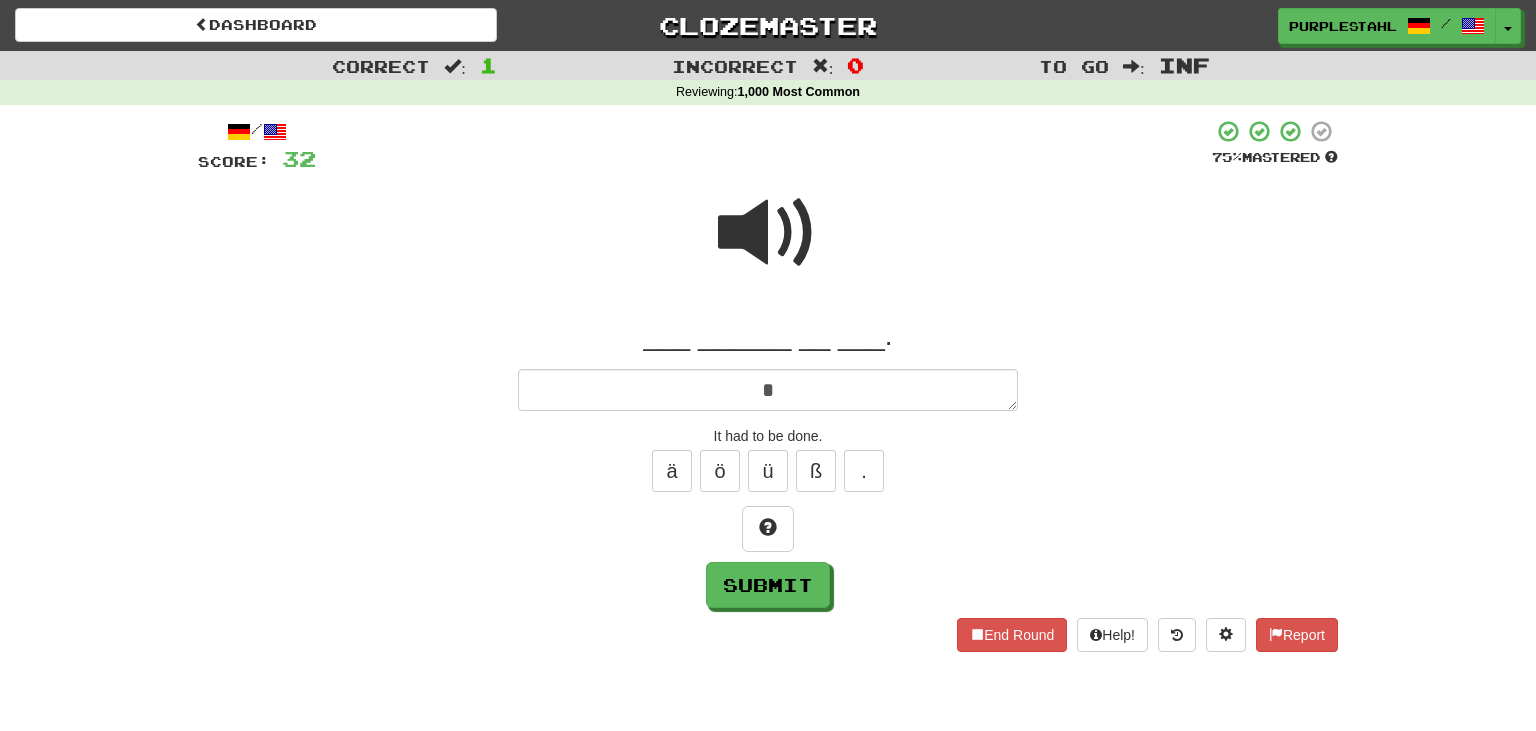 type on "*" 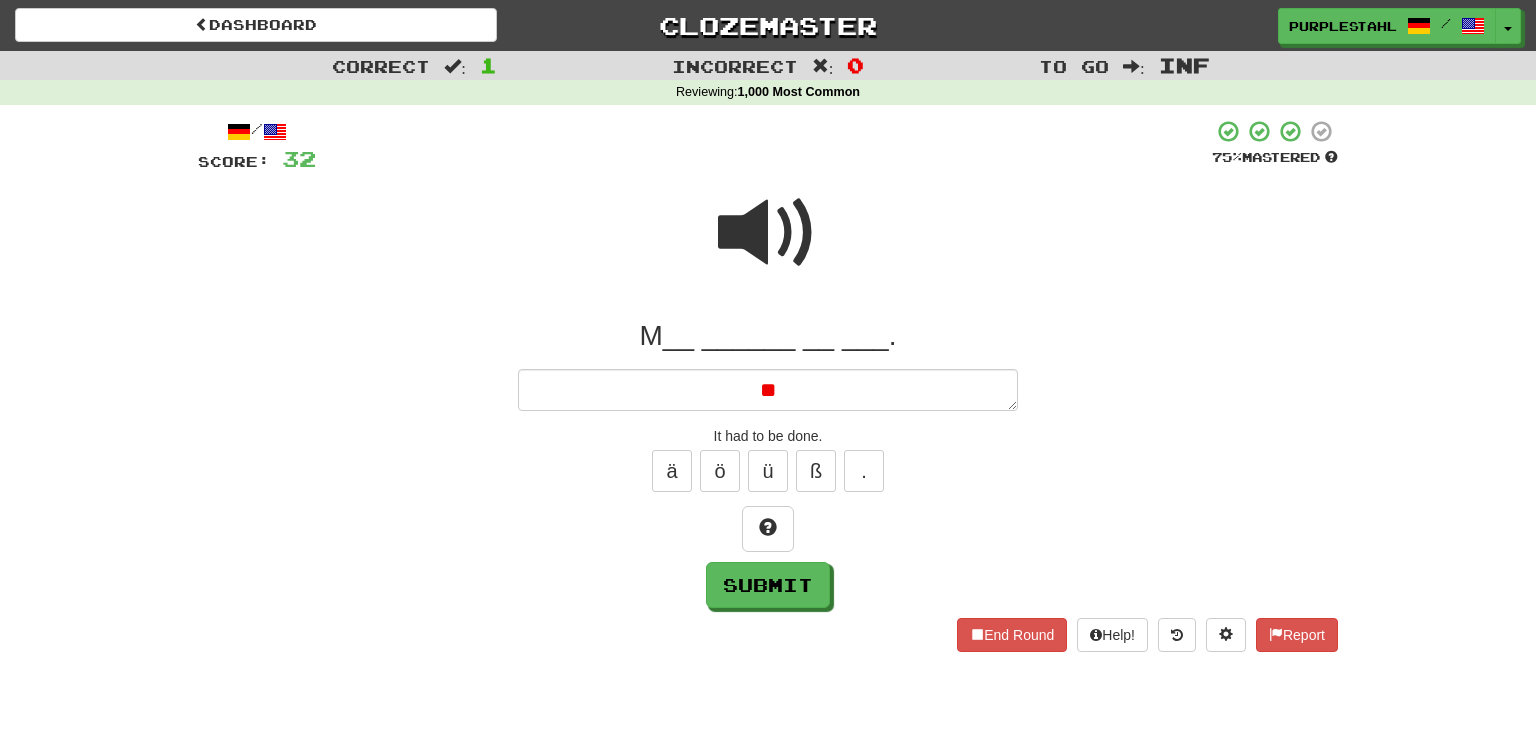type on "*" 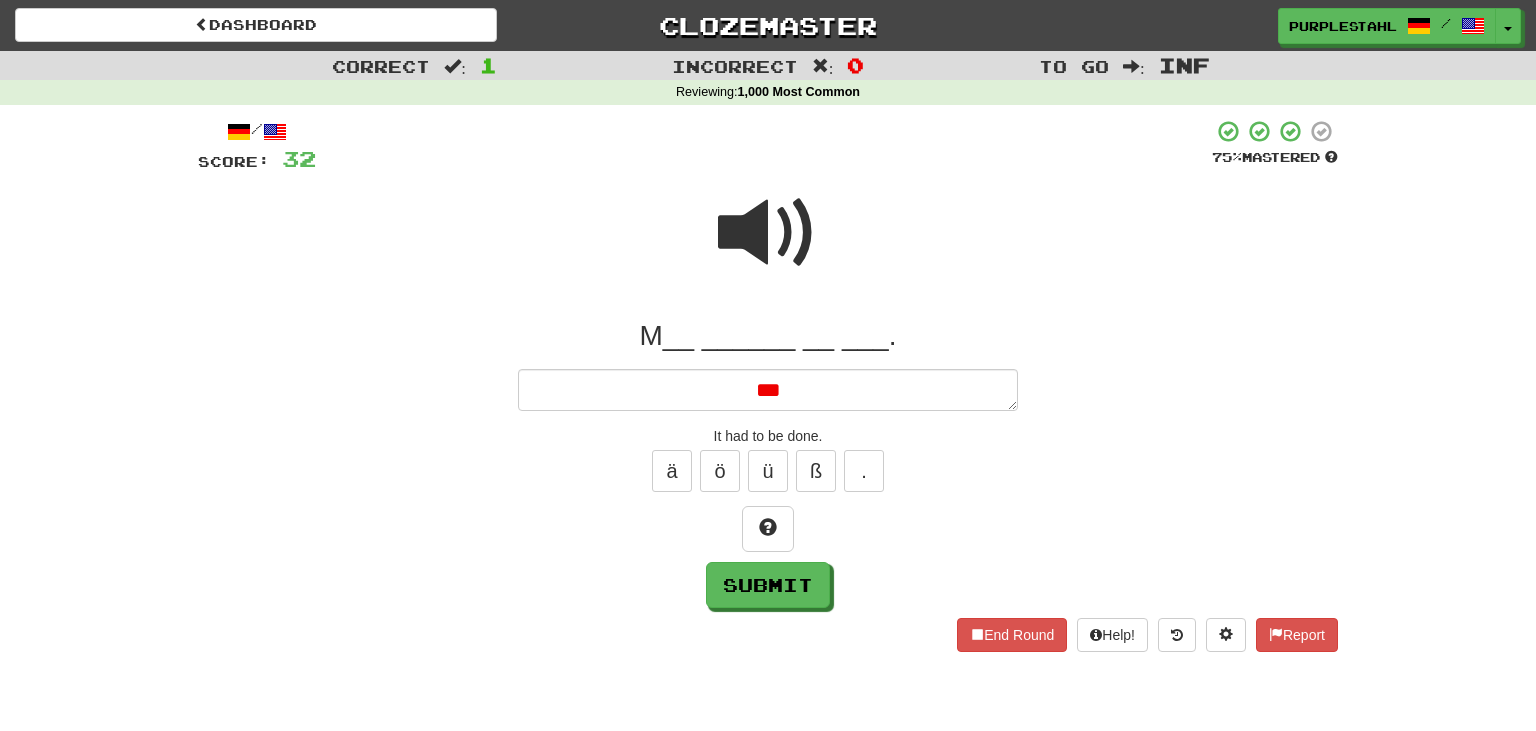 type on "*" 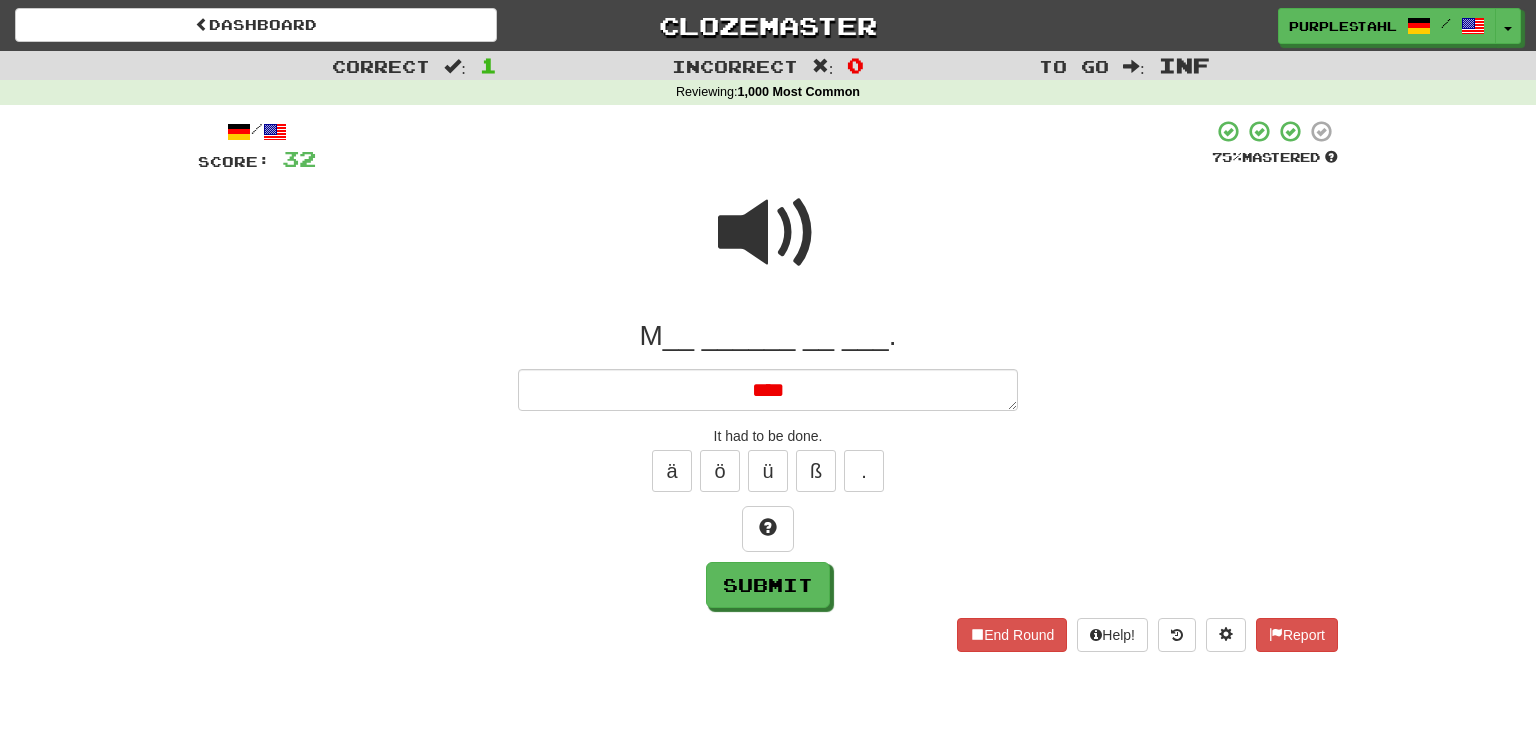 type on "*" 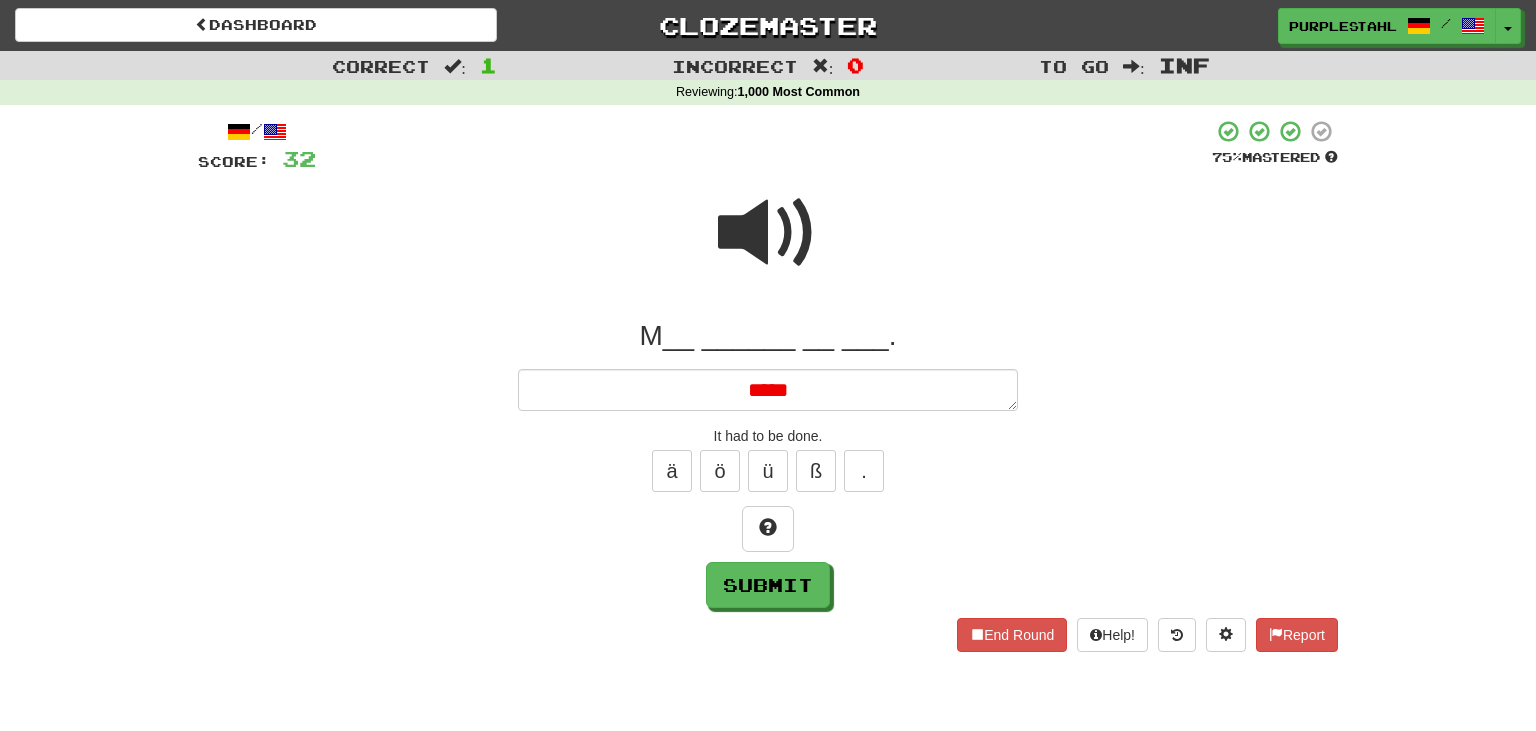 type on "*" 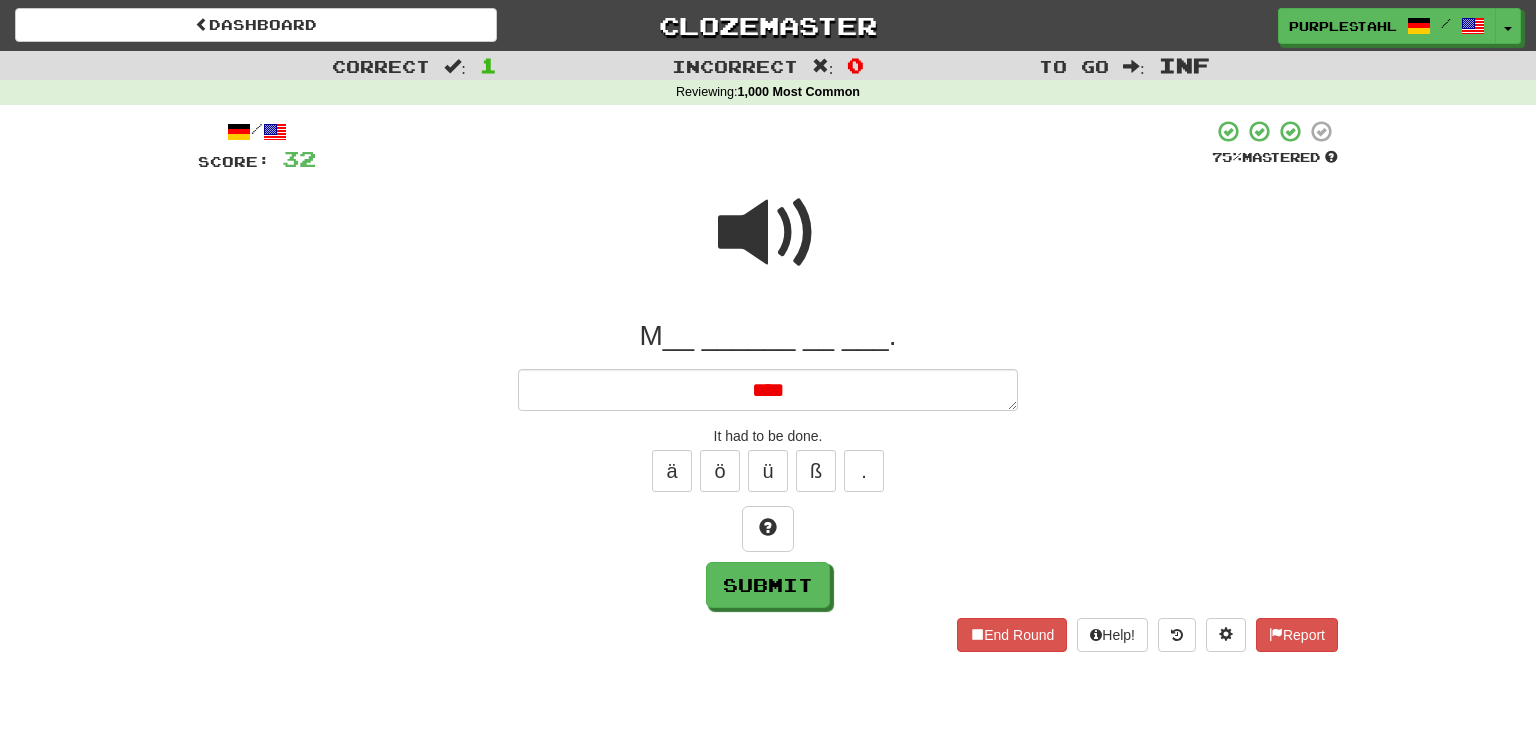 type on "*" 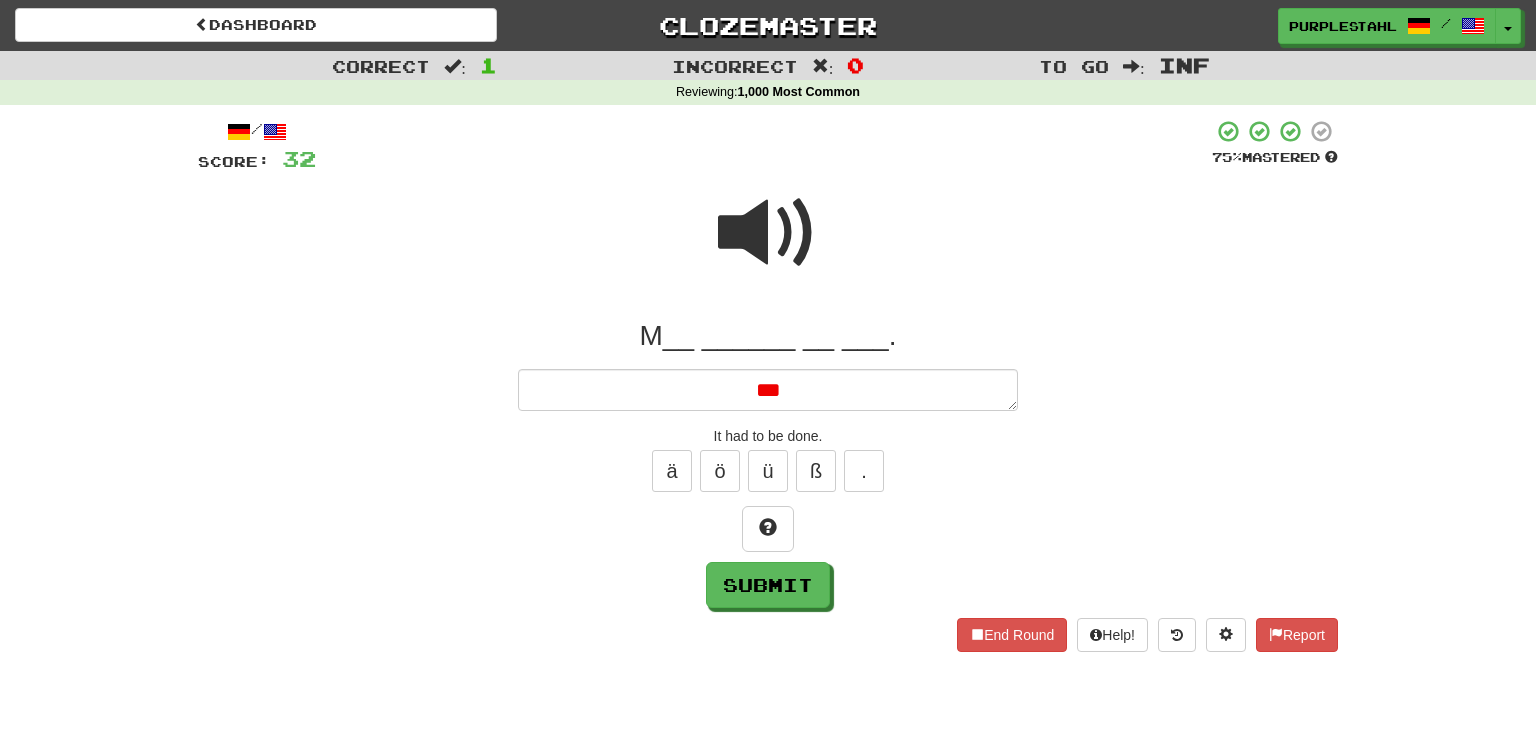 type on "*" 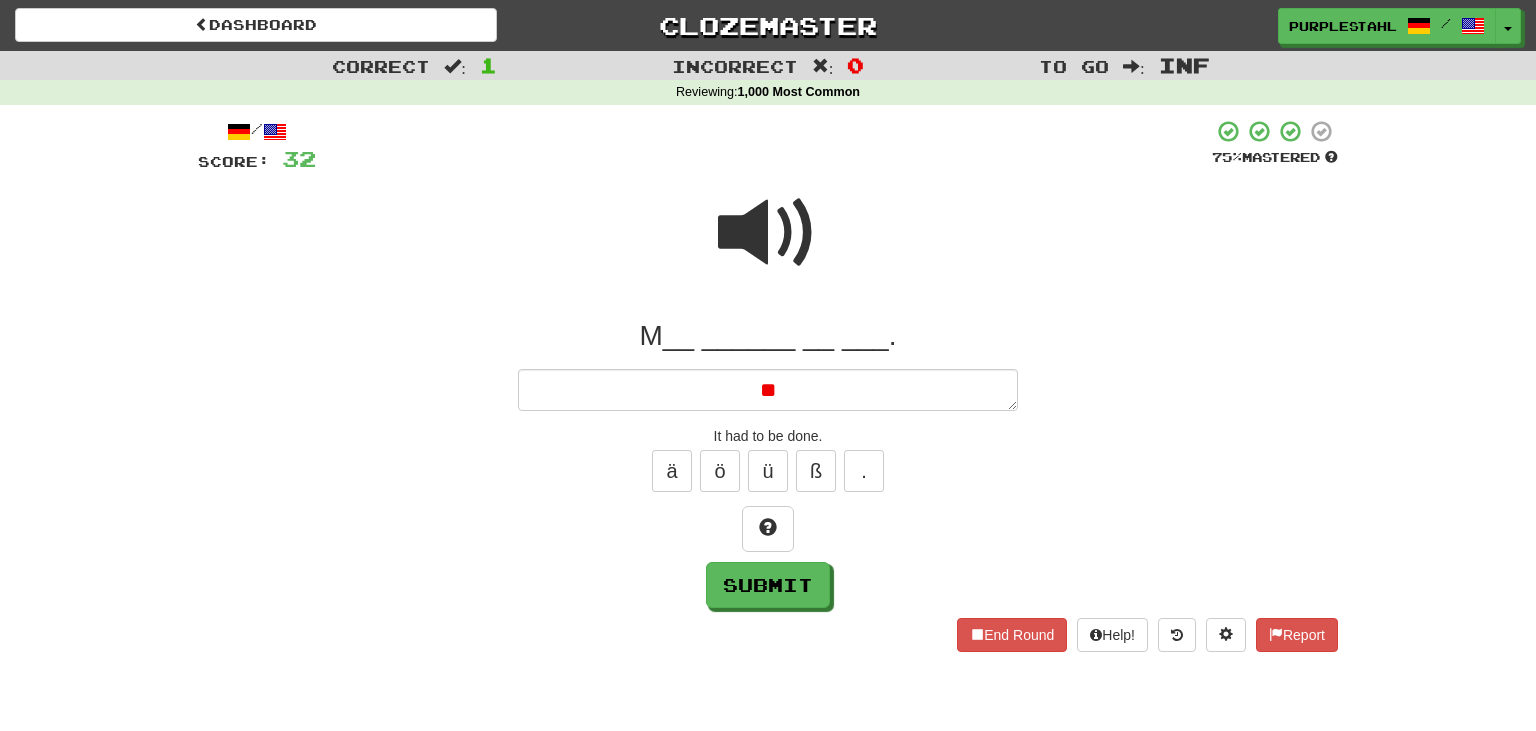 type on "*" 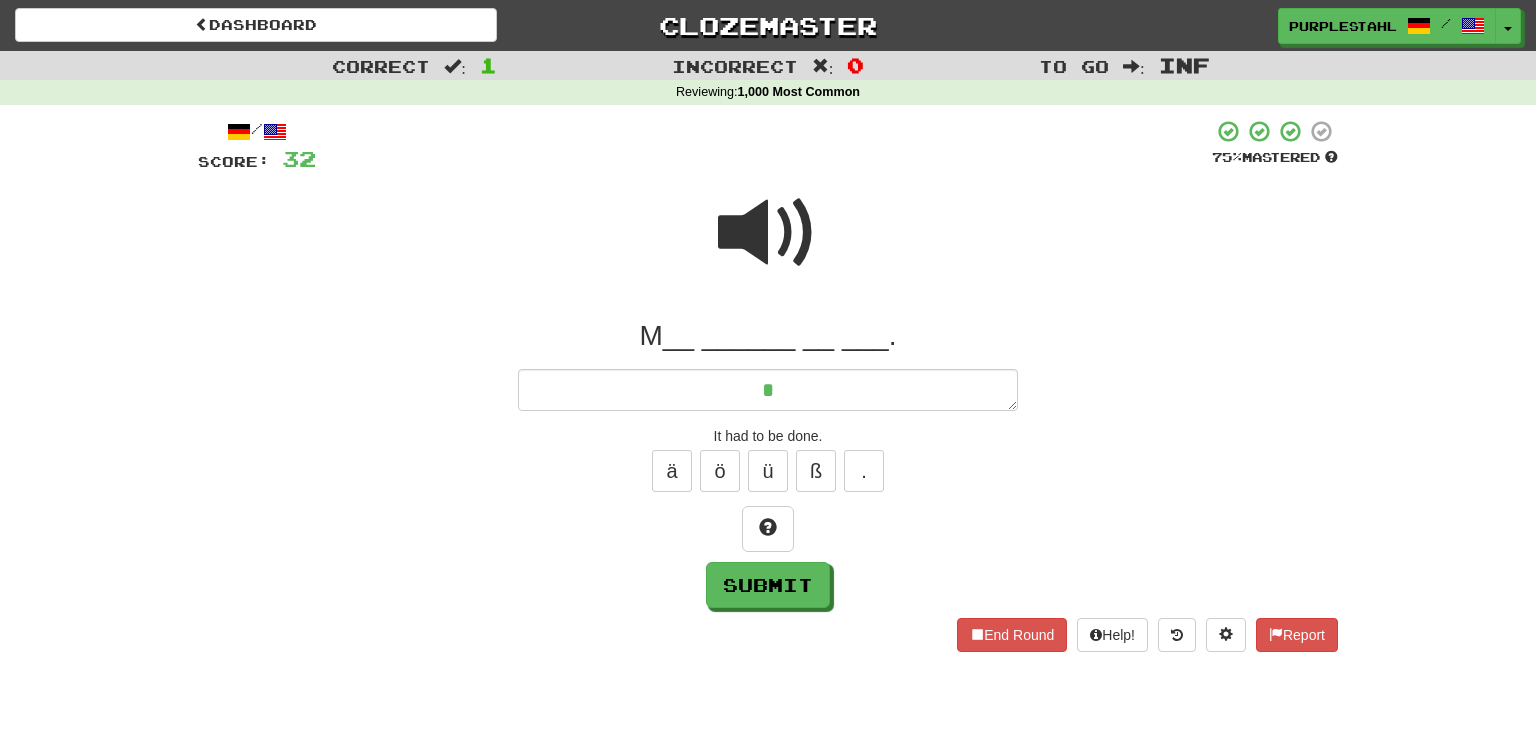type on "*" 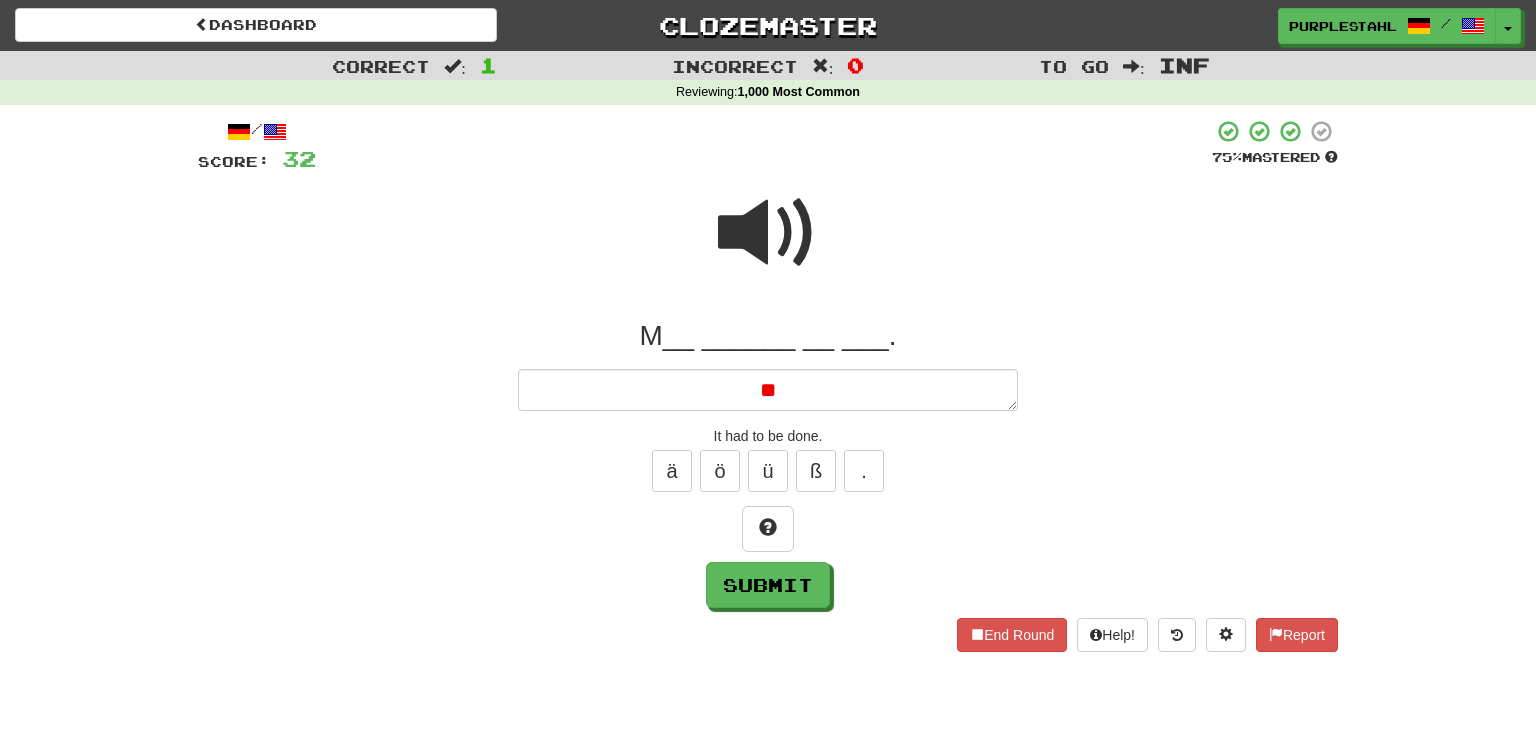type on "*" 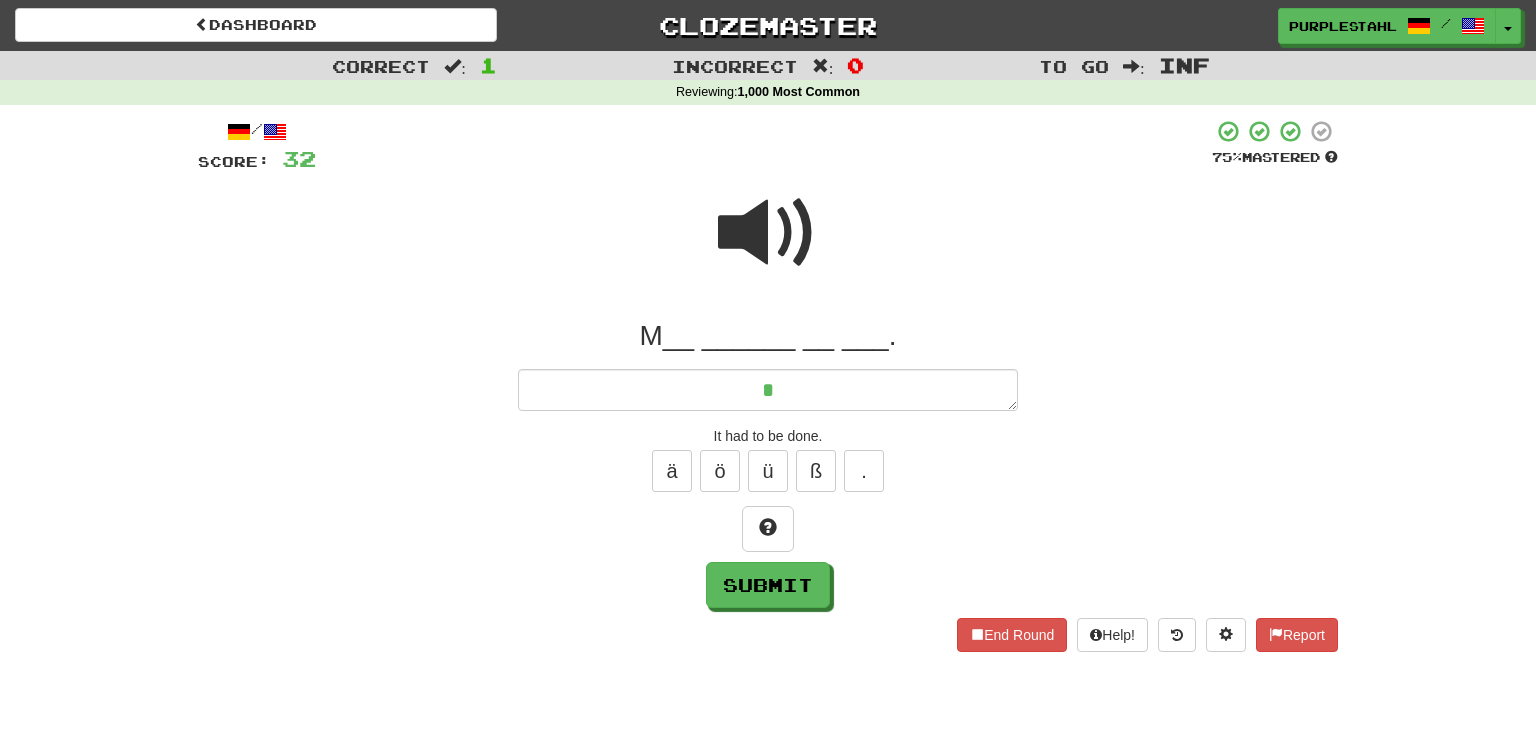 type on "*" 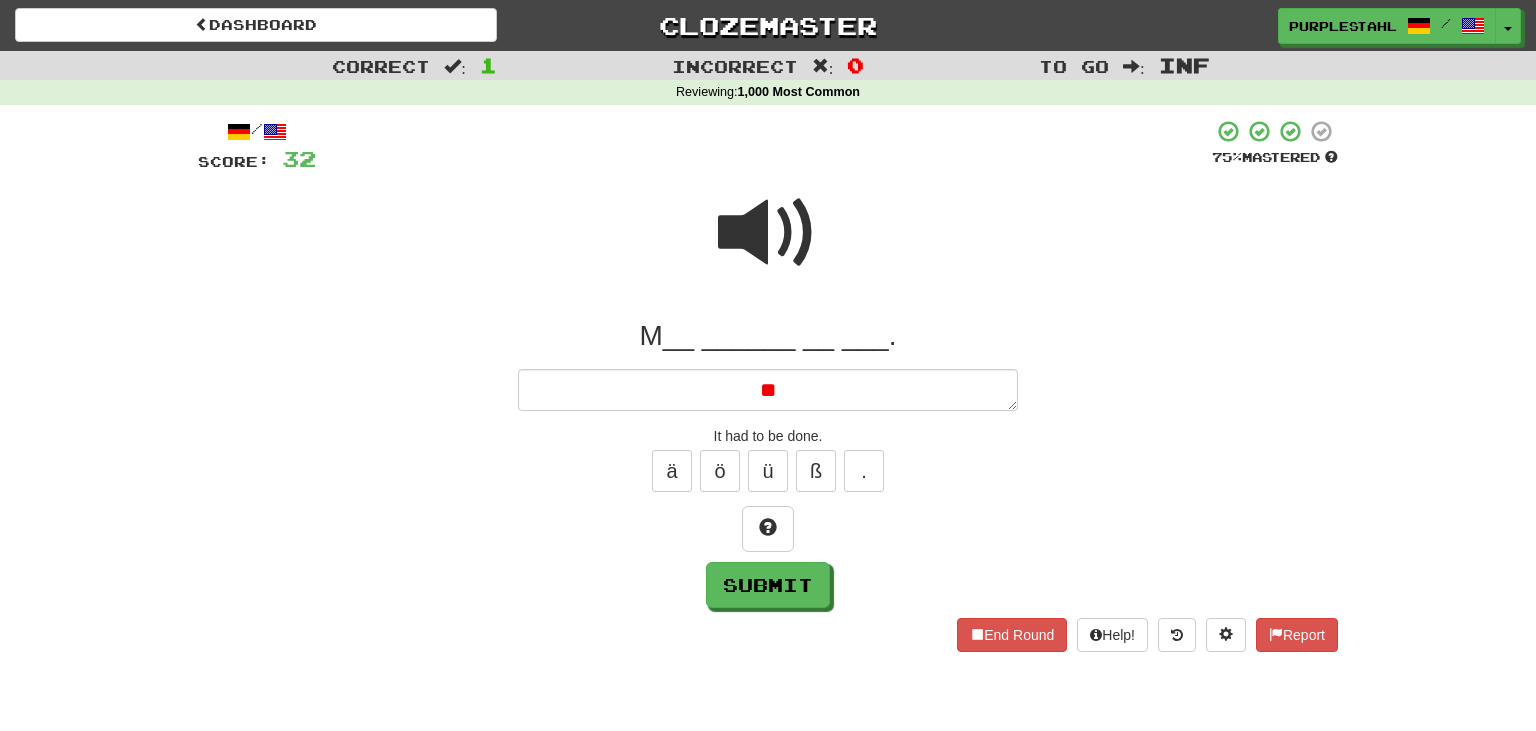 type on "***" 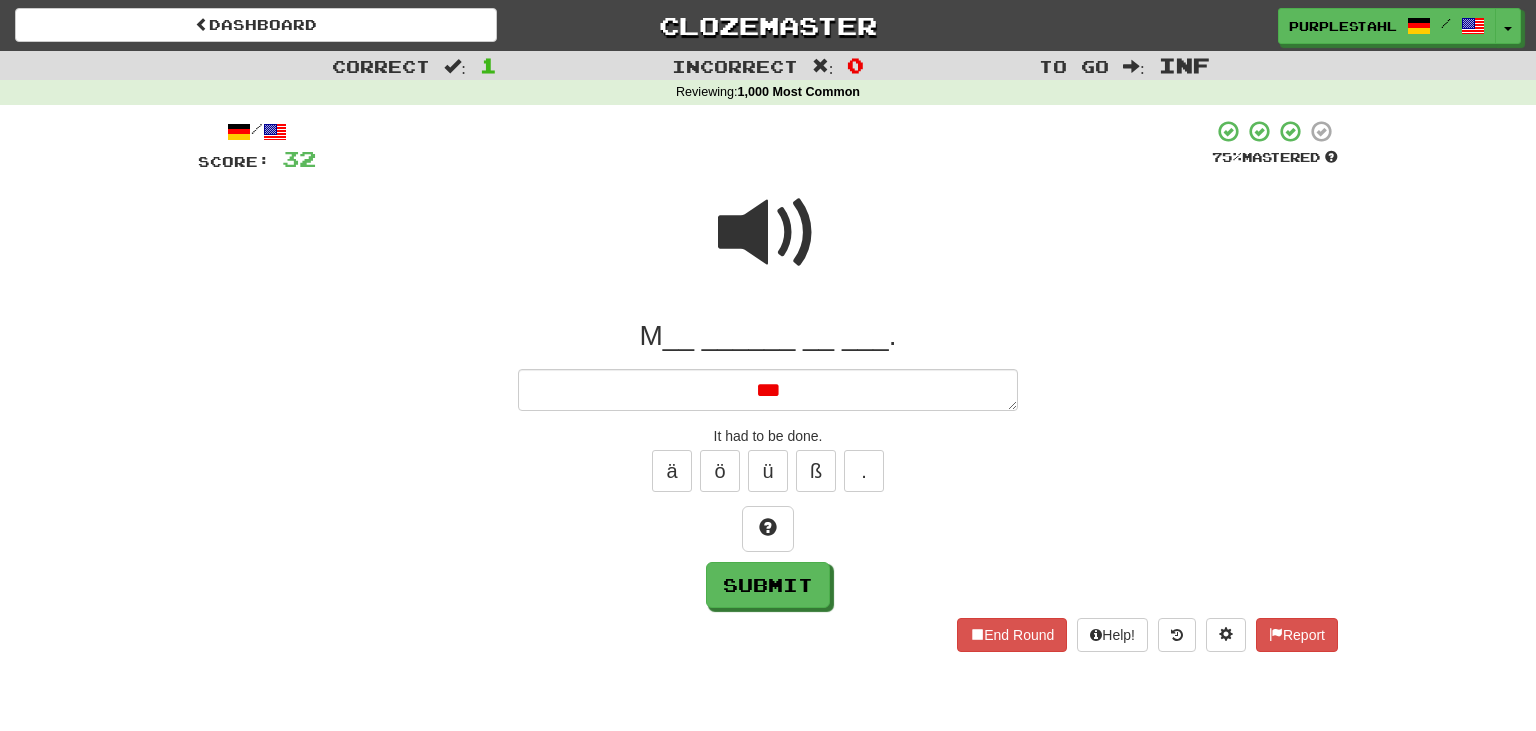type on "*" 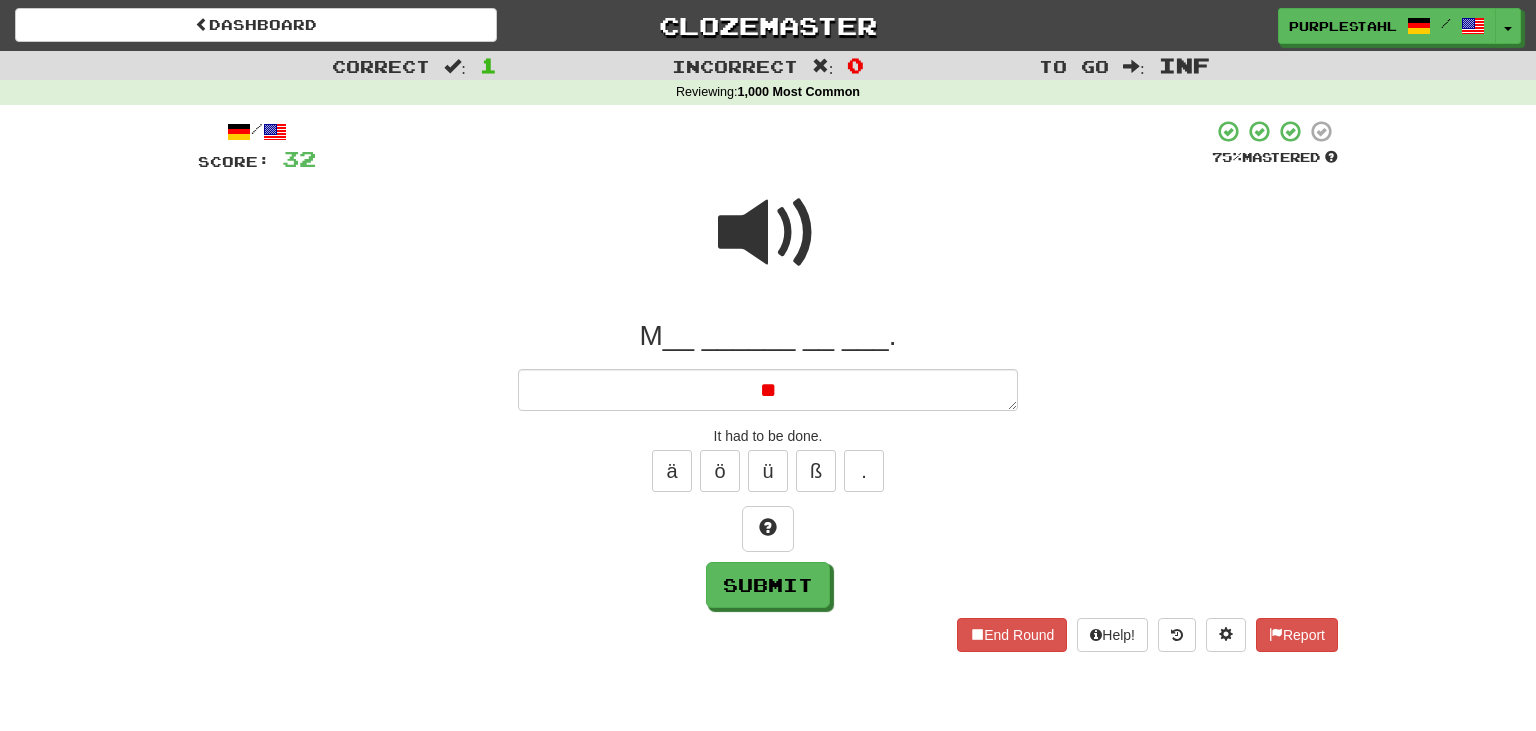 type on "*" 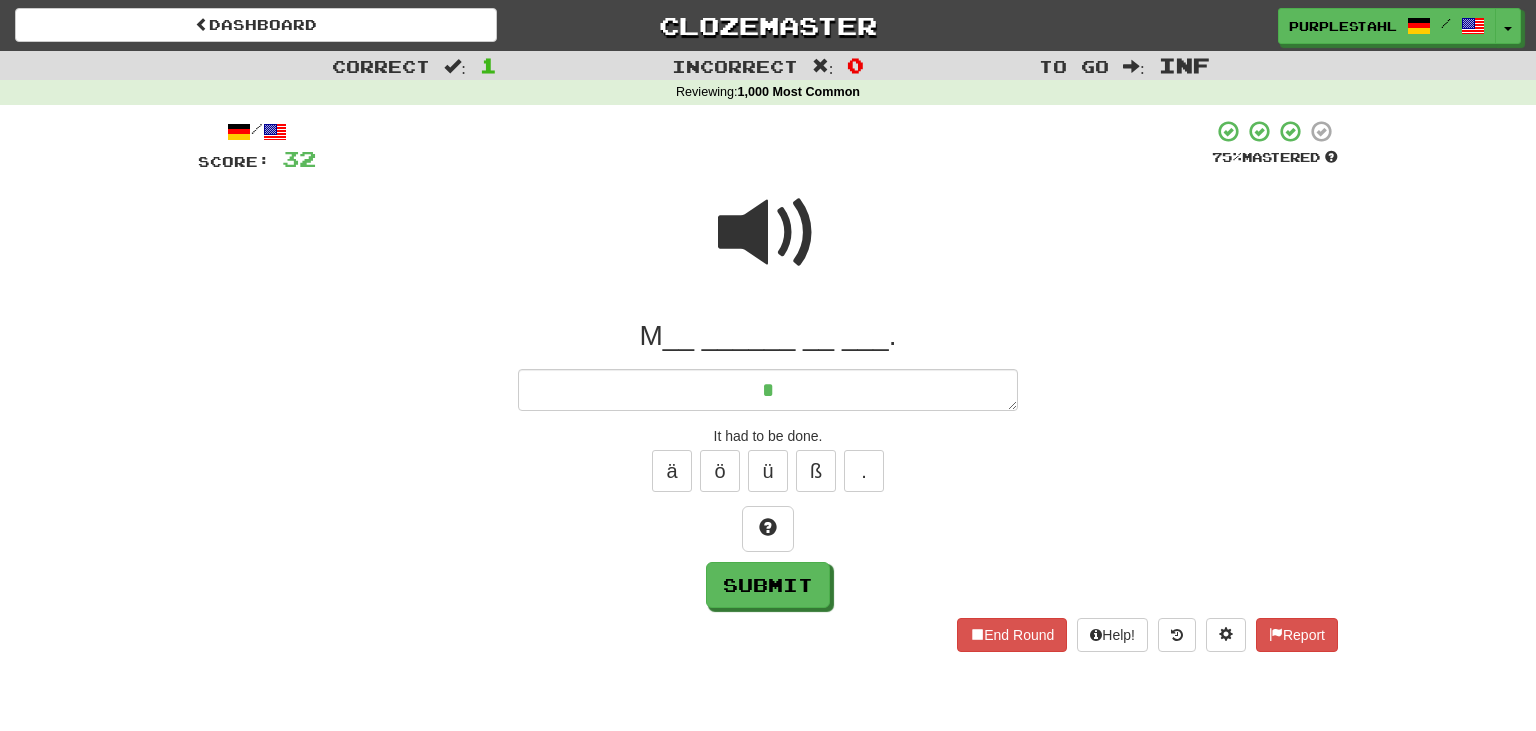 type on "*" 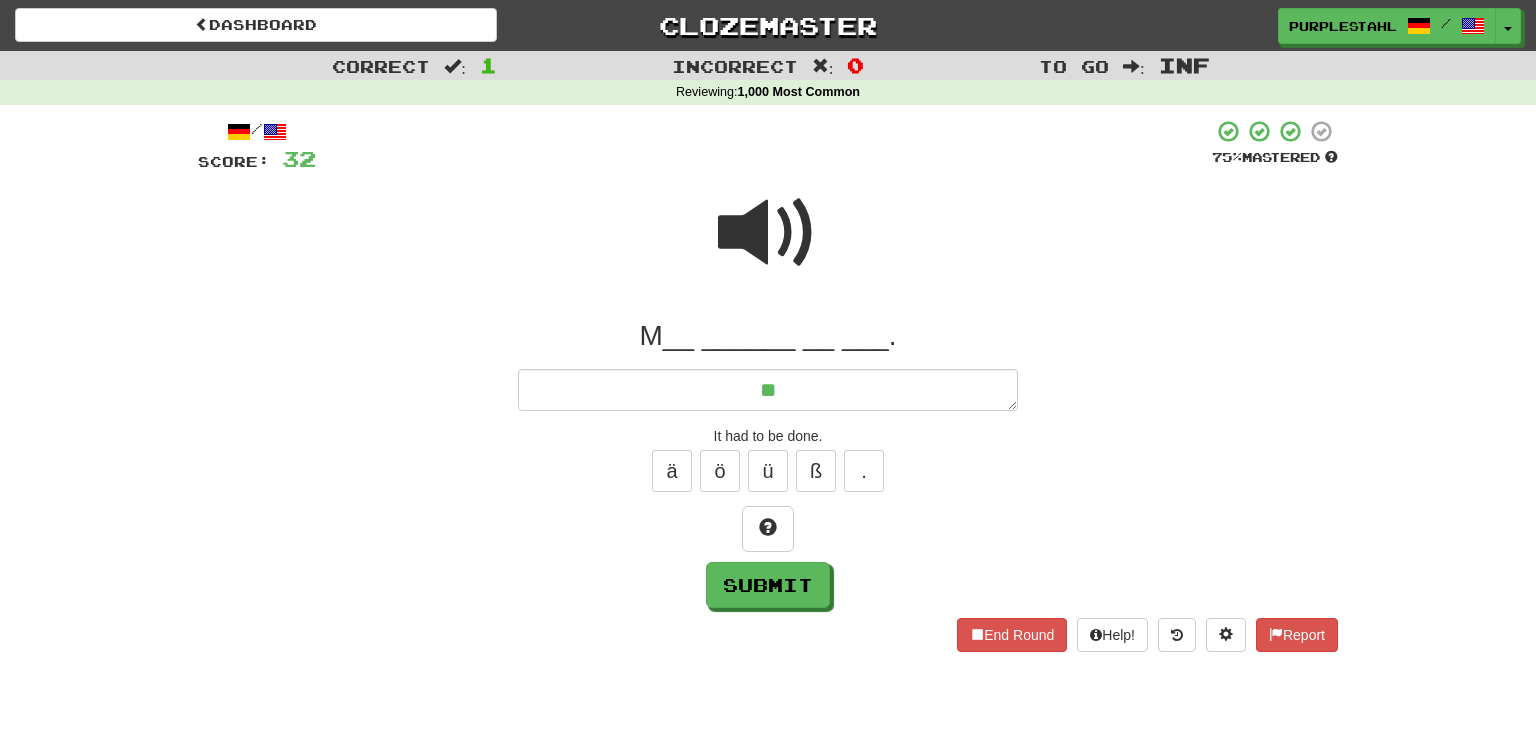 type on "*" 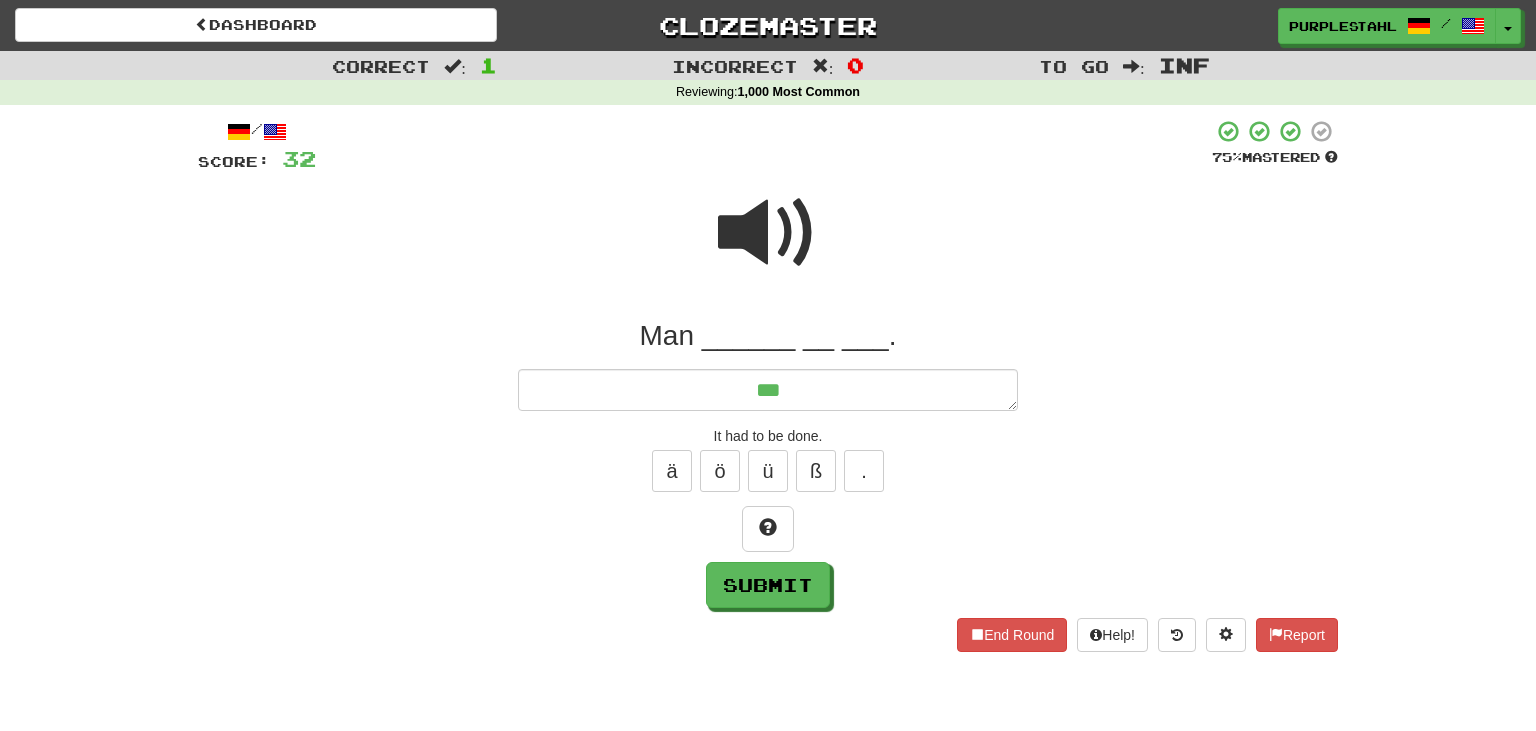 type on "*" 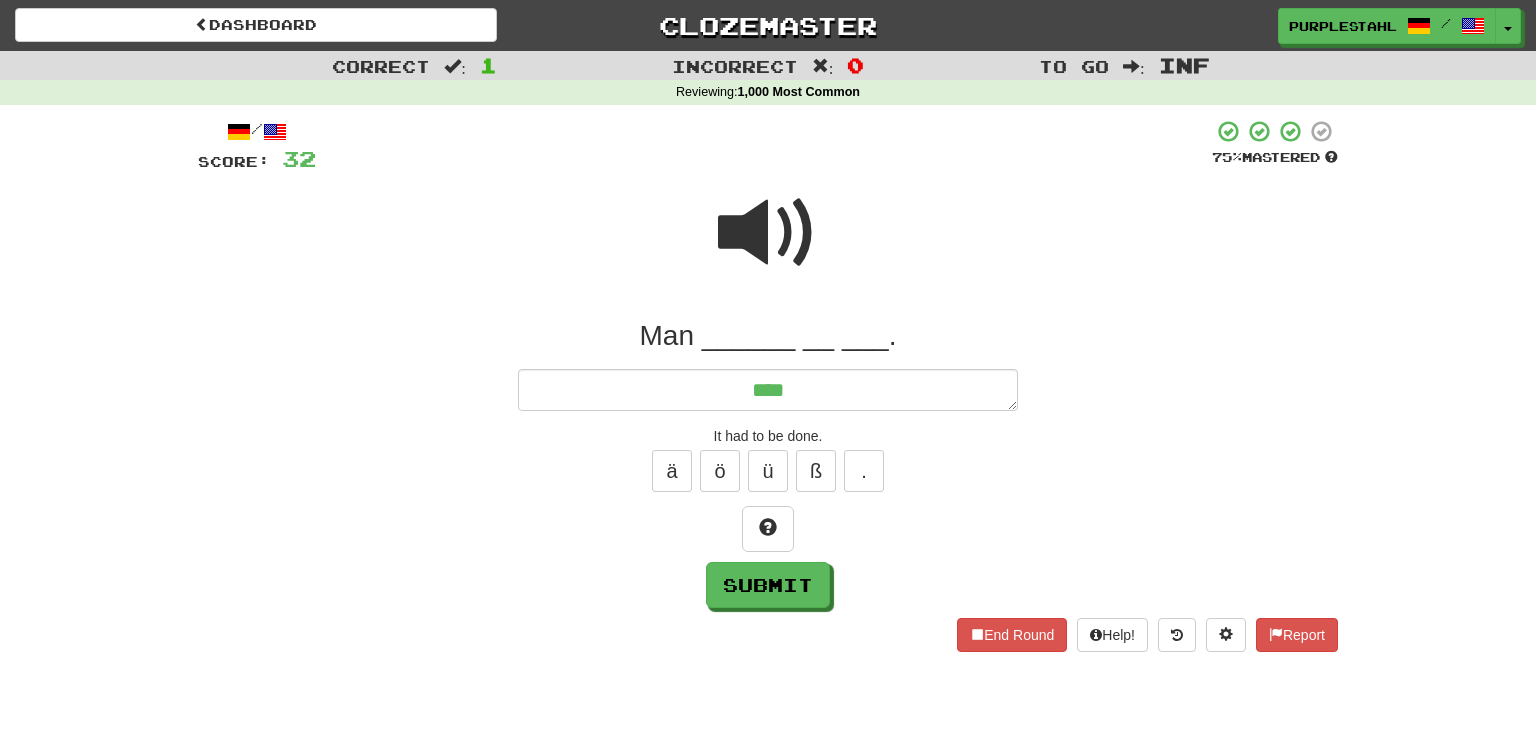 type on "*" 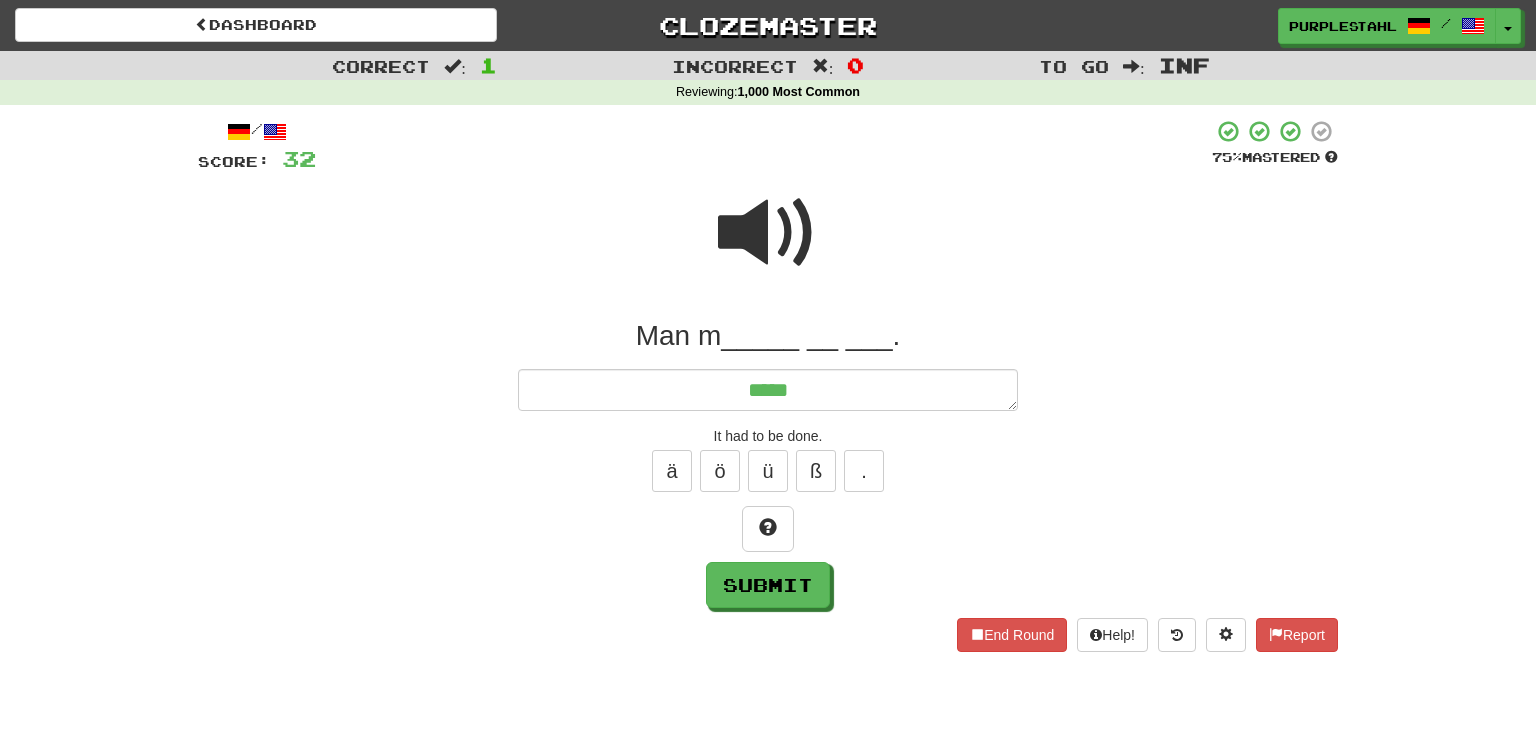 type on "*" 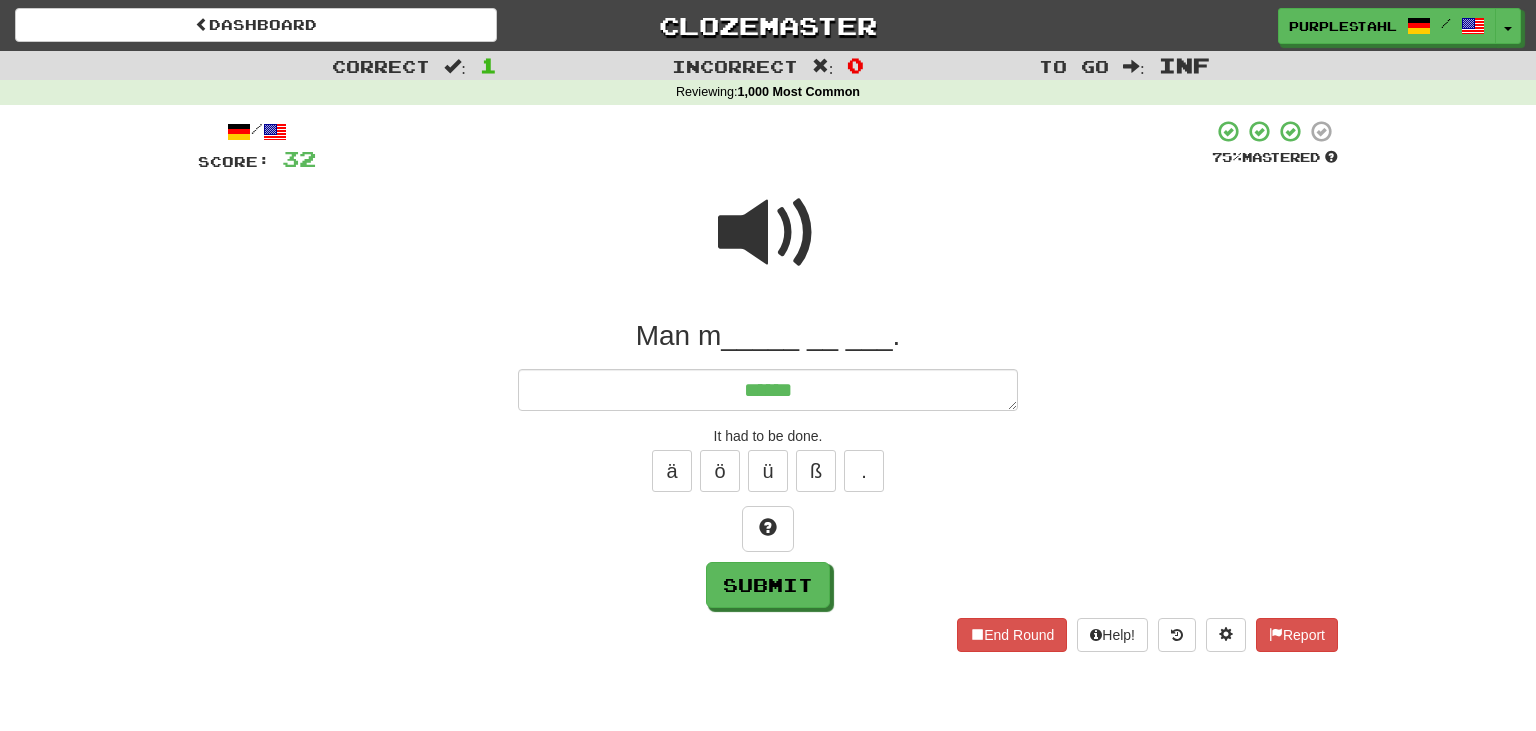 type on "*" 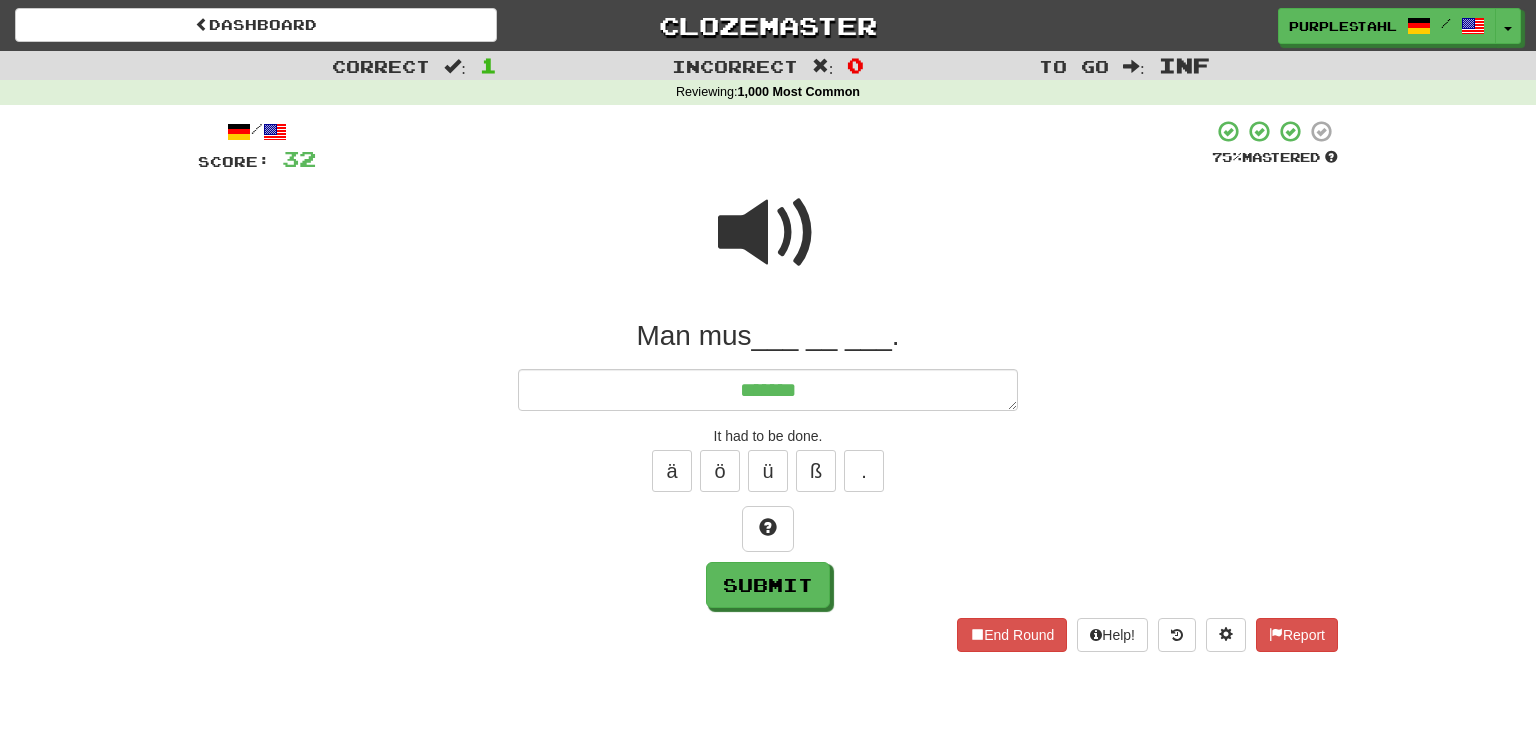 type on "*" 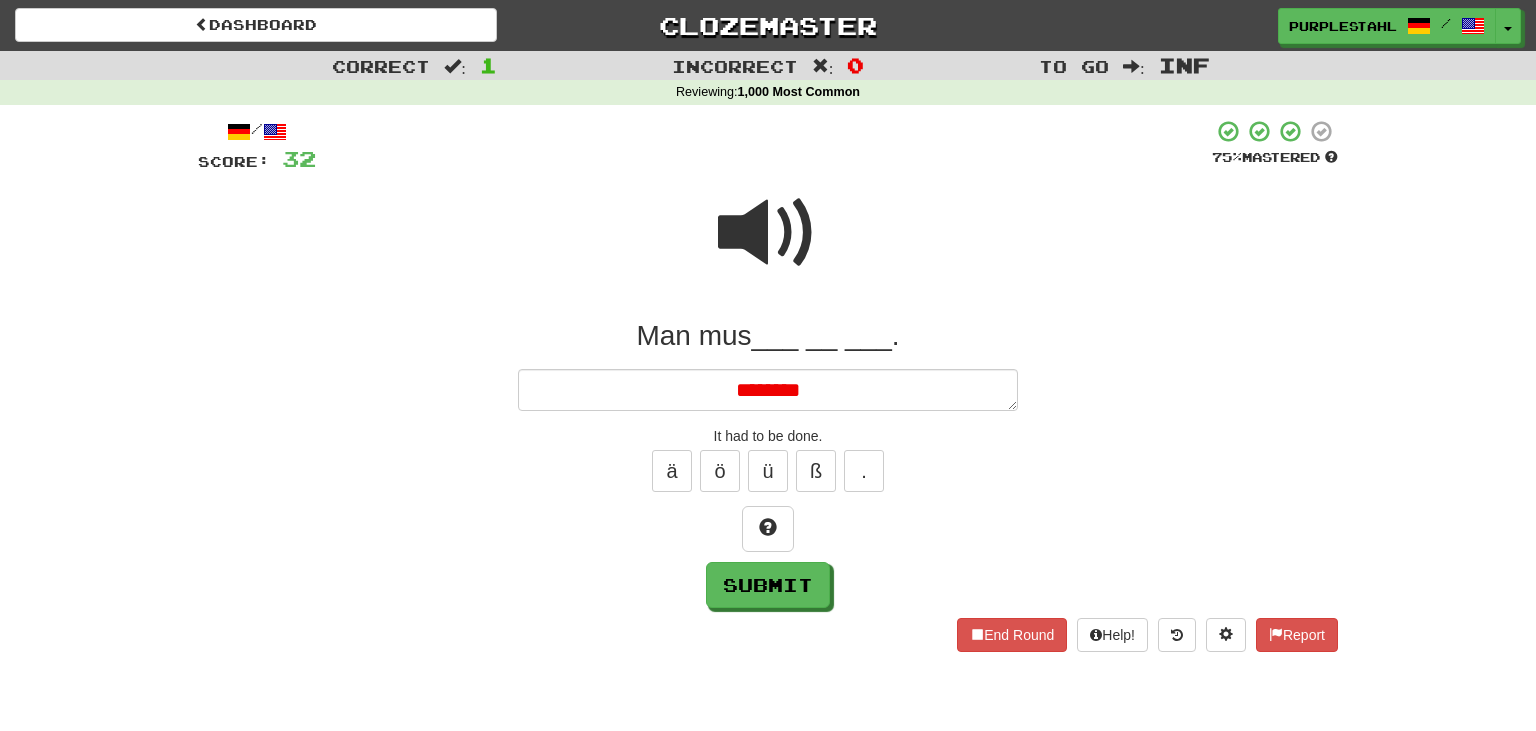 type on "*" 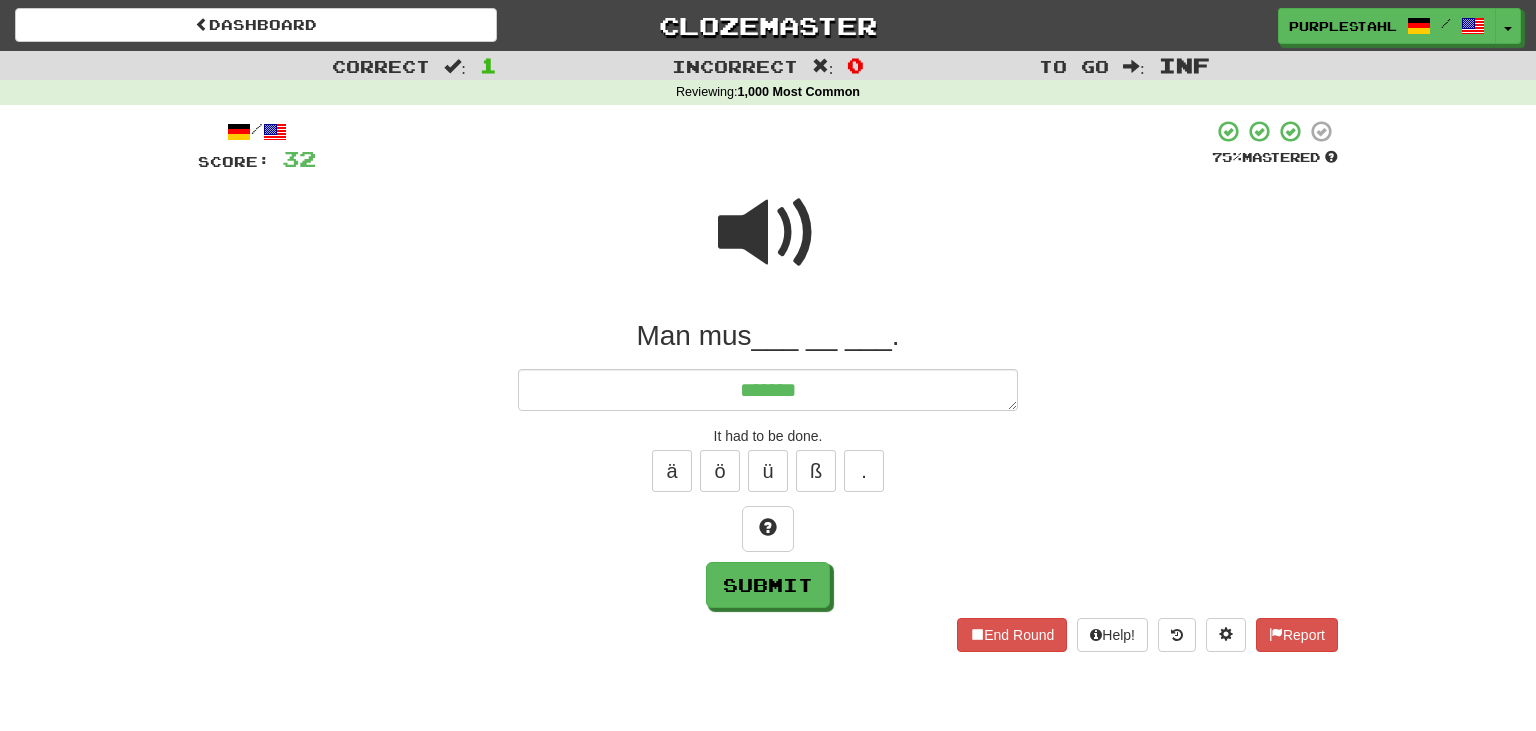 type on "*" 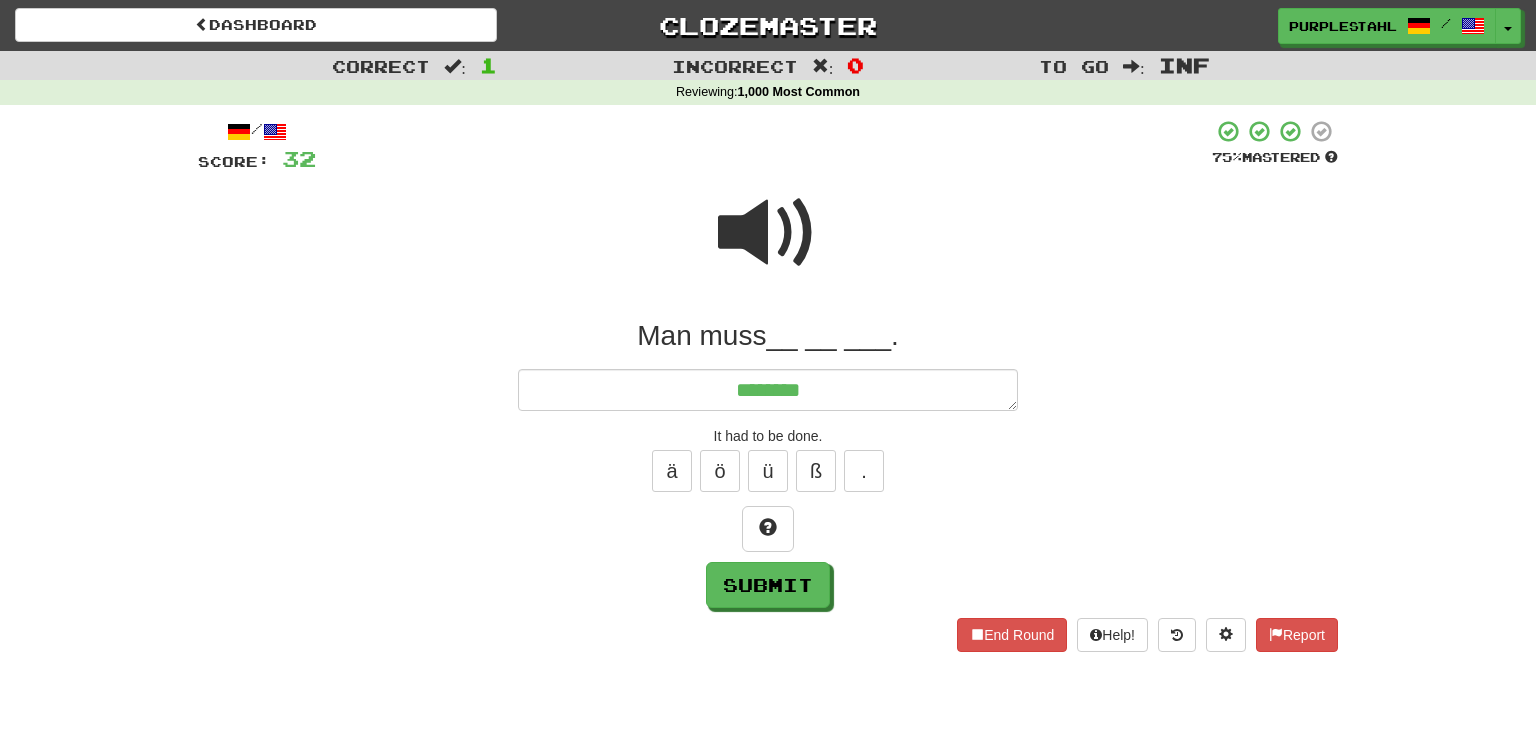 type on "*" 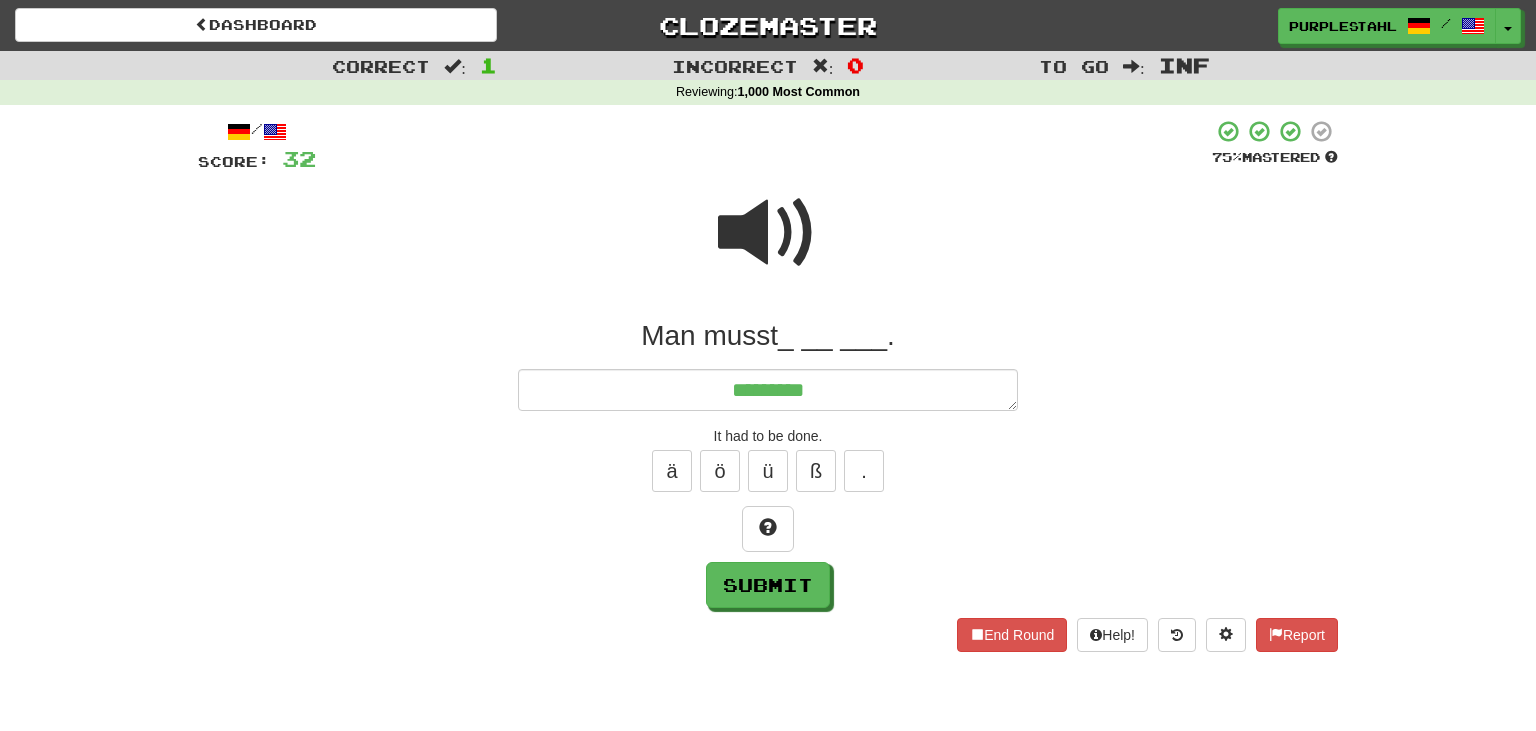 type on "*" 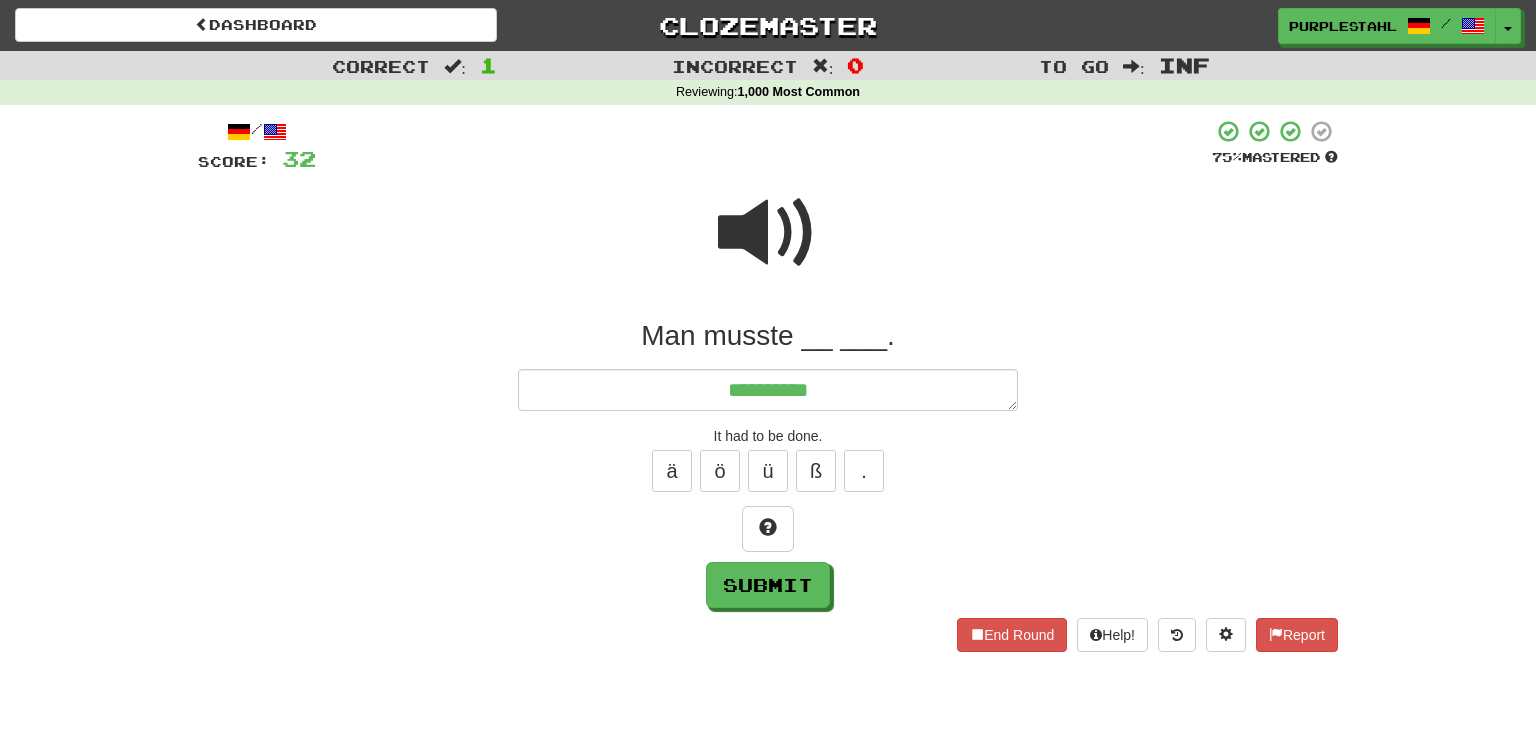 type on "*" 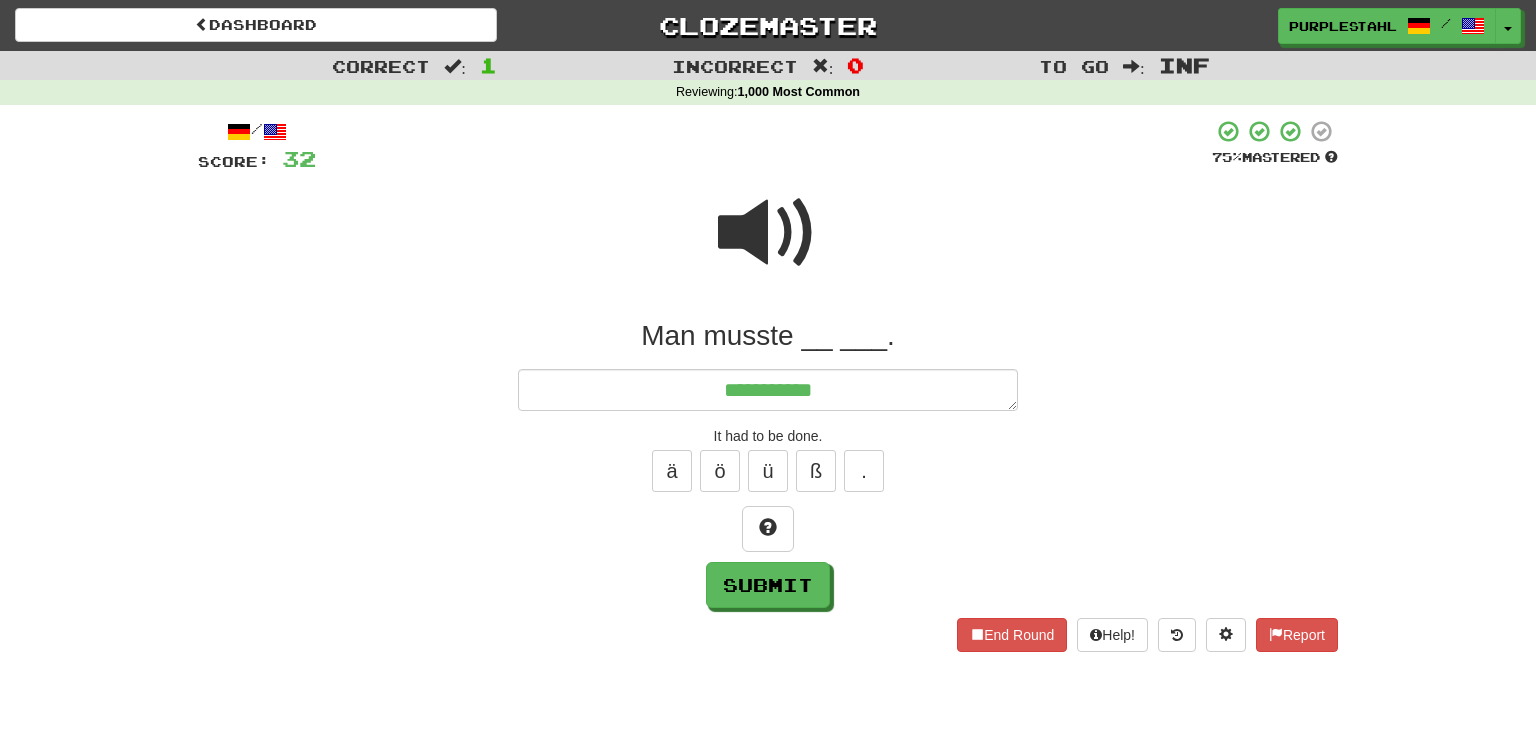 type on "*" 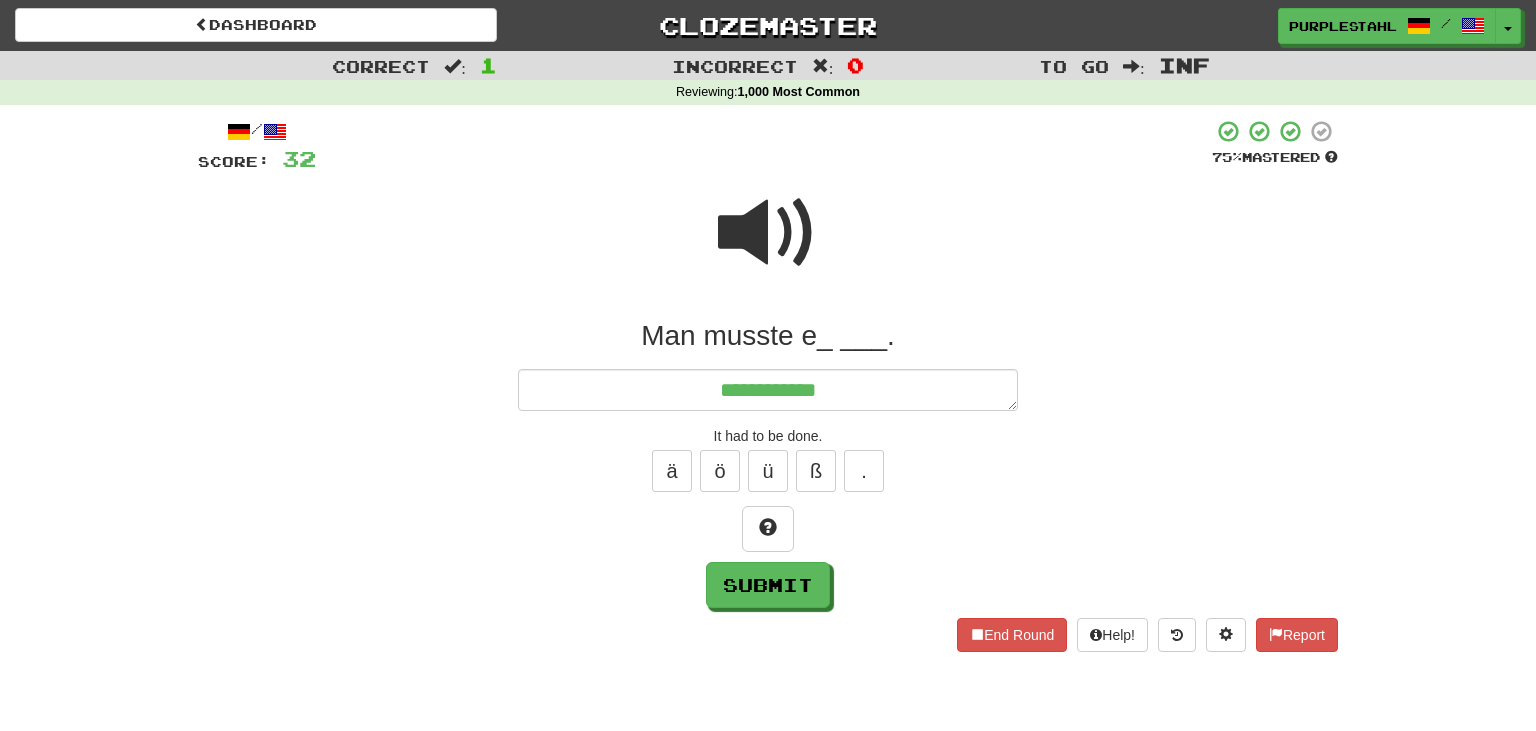 type on "*" 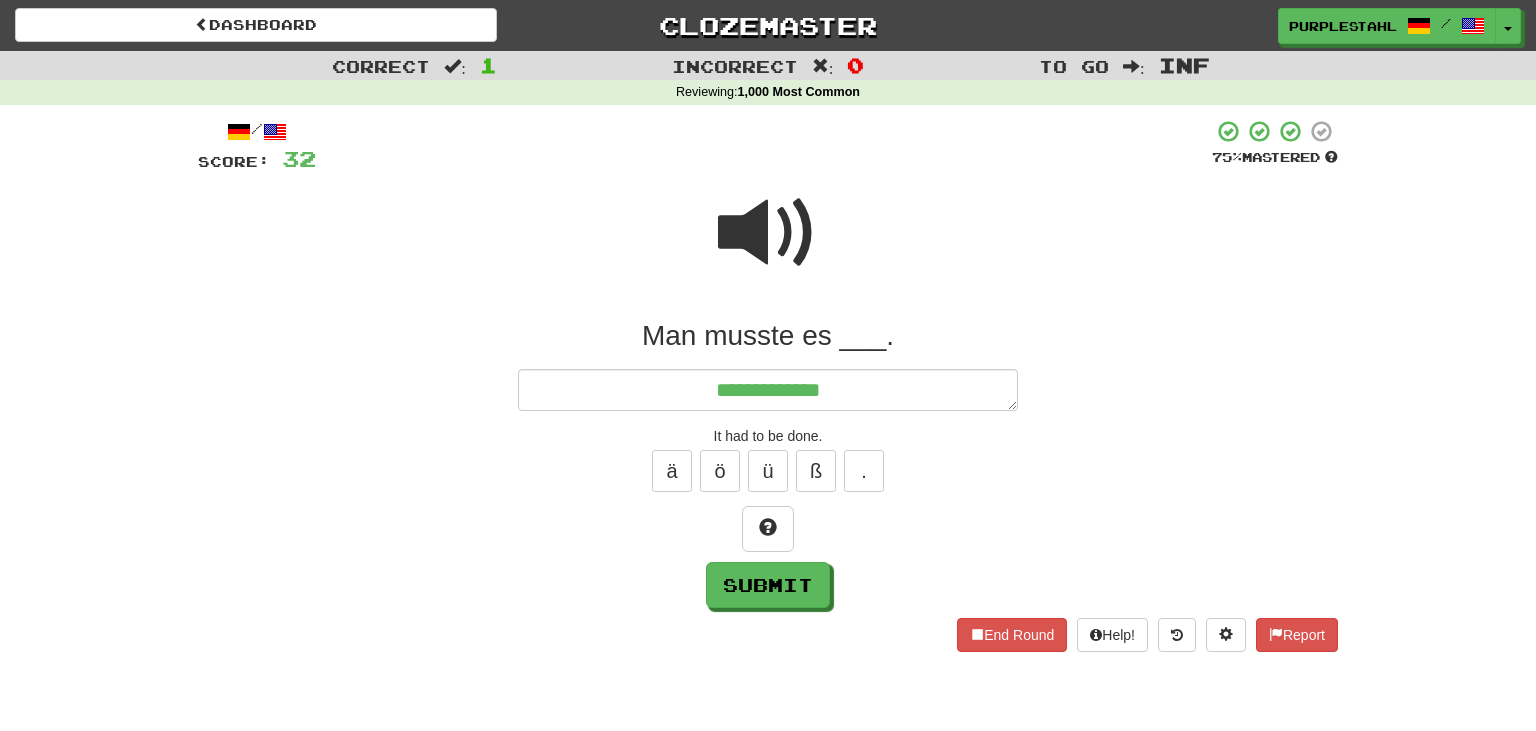 type on "*" 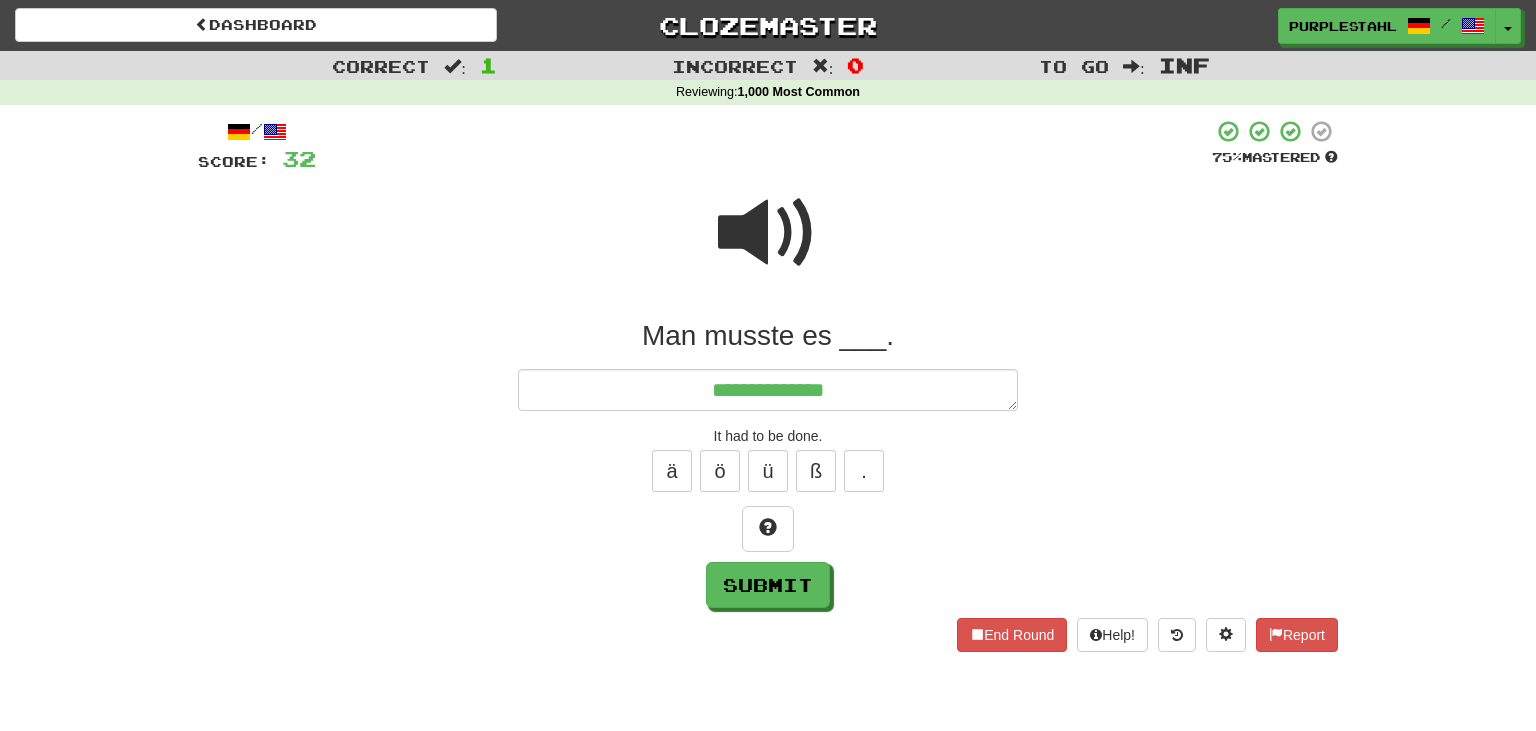 type on "*" 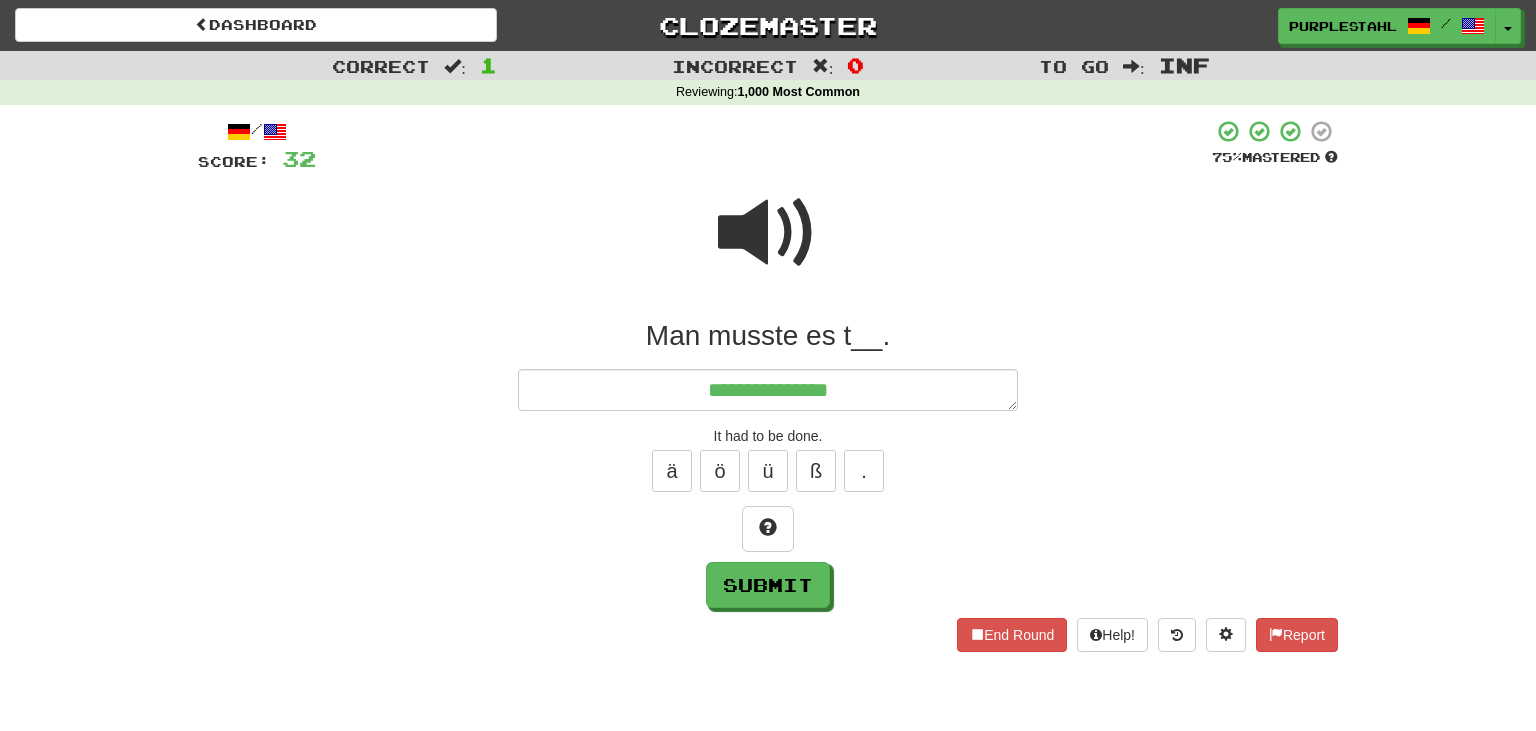 type on "*" 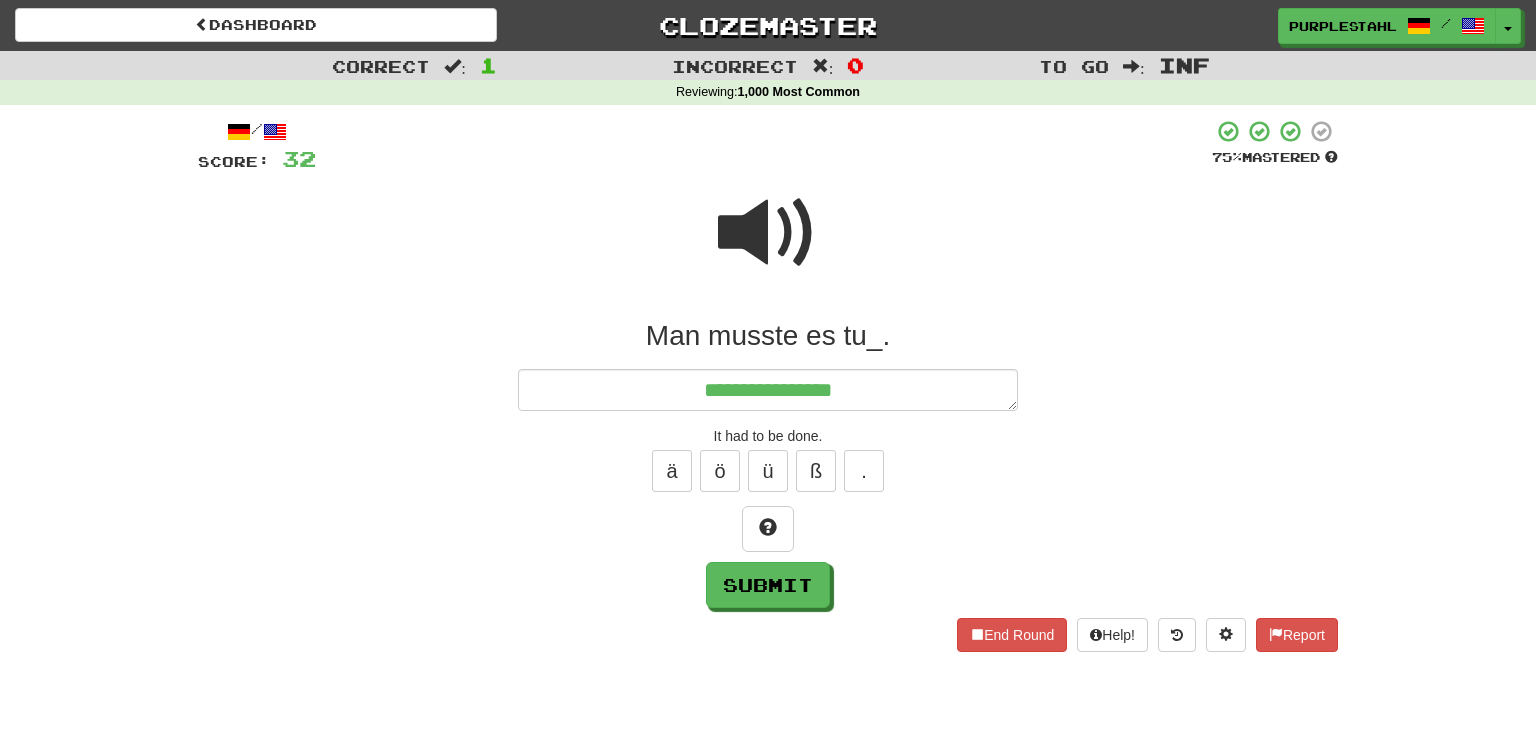type on "*" 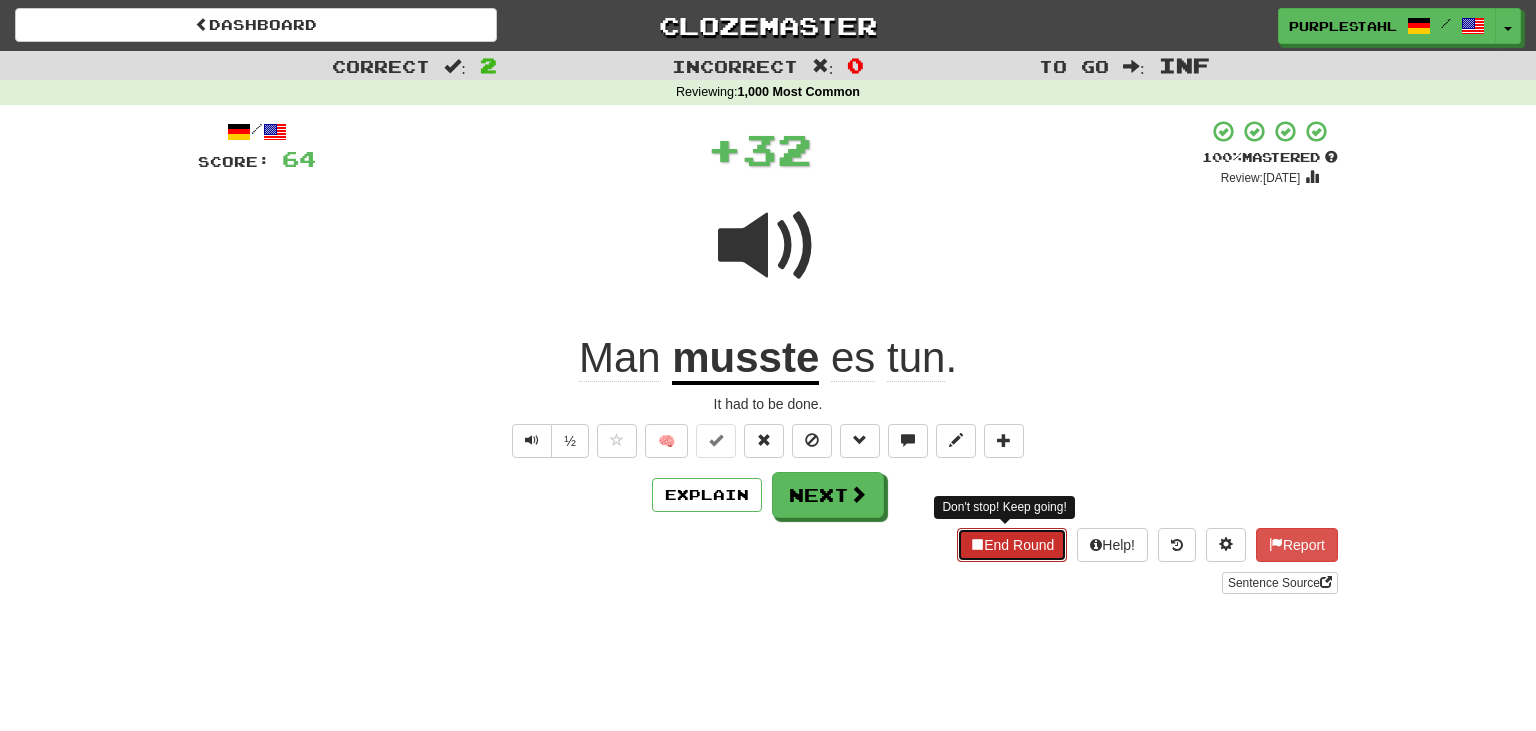 click on "End Round" at bounding box center [1012, 545] 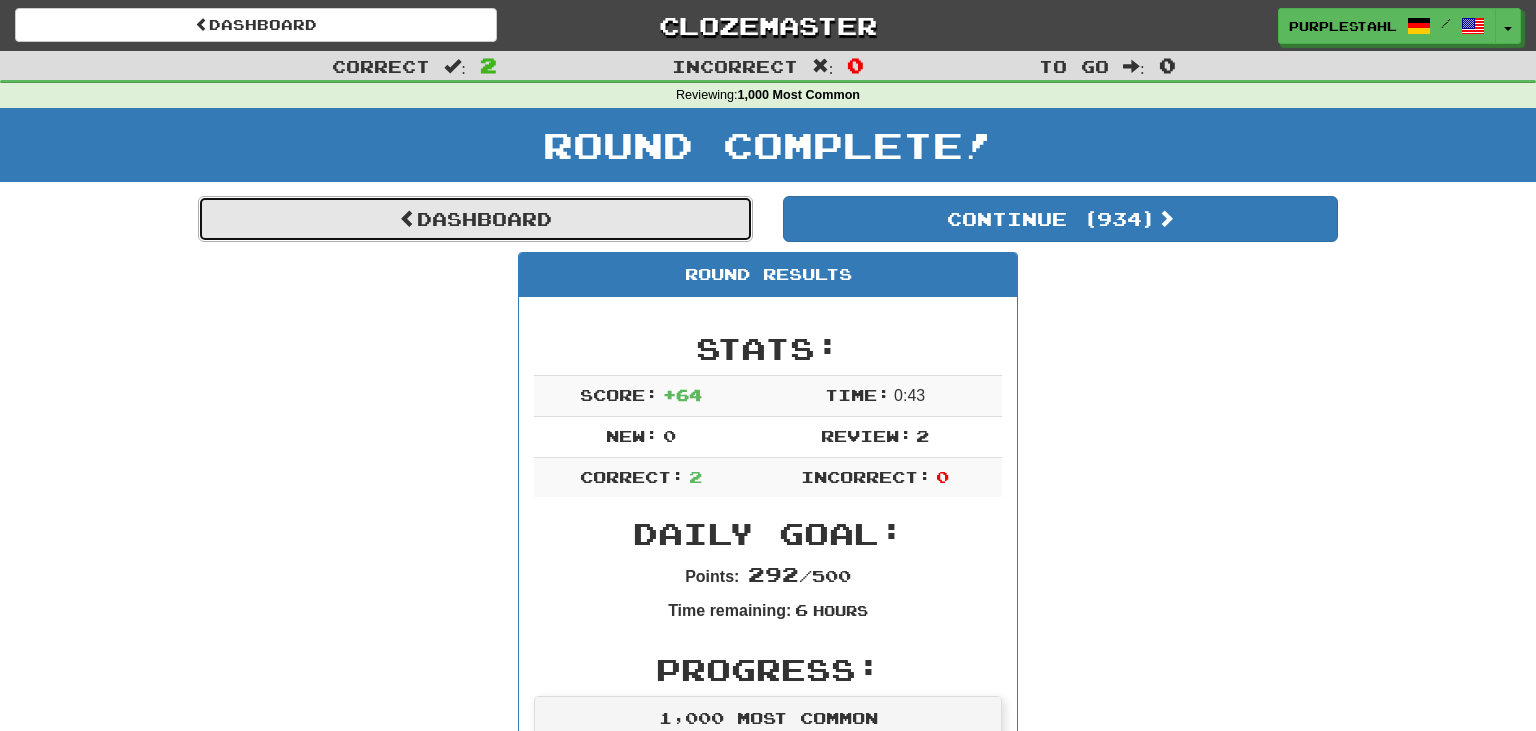 click on "Dashboard" at bounding box center [475, 219] 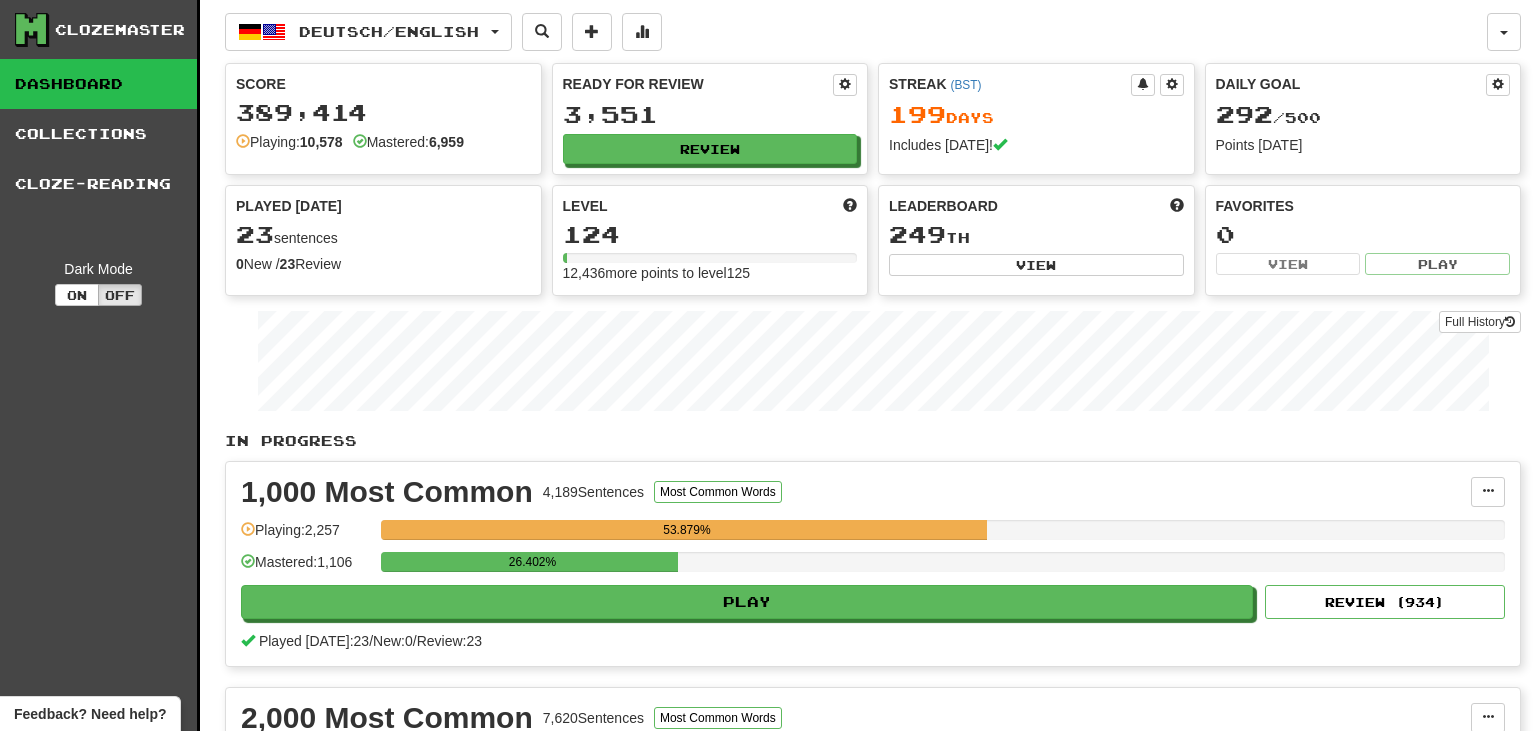 scroll, scrollTop: 0, scrollLeft: 0, axis: both 